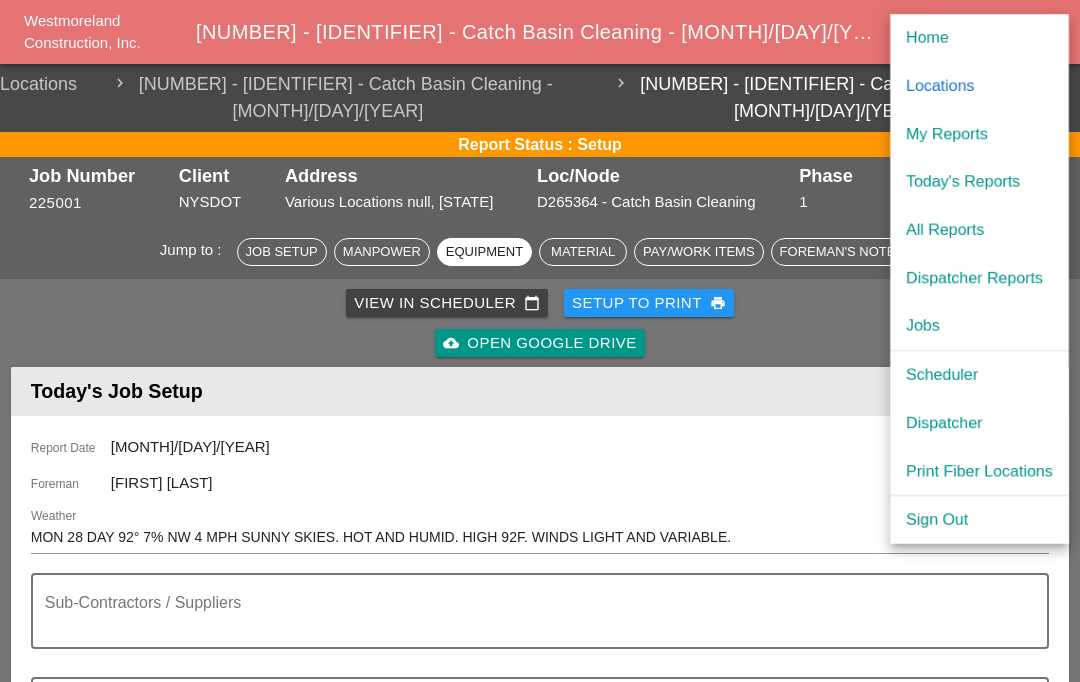 scroll, scrollTop: 1641, scrollLeft: 0, axis: vertical 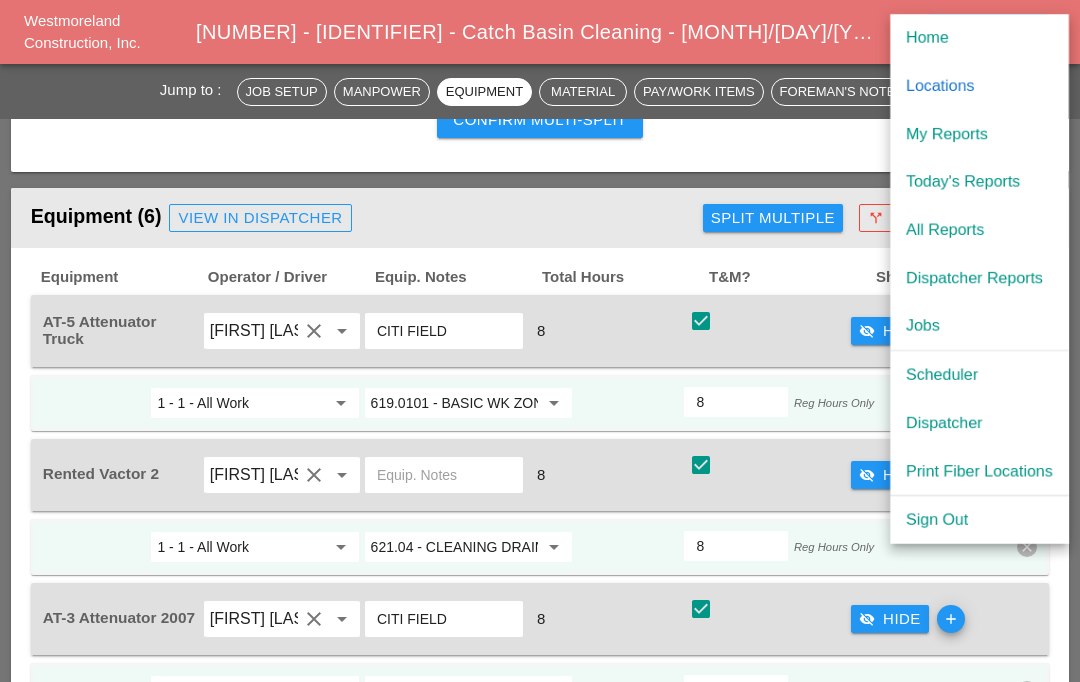 click on "Scheduler" at bounding box center [979, 375] 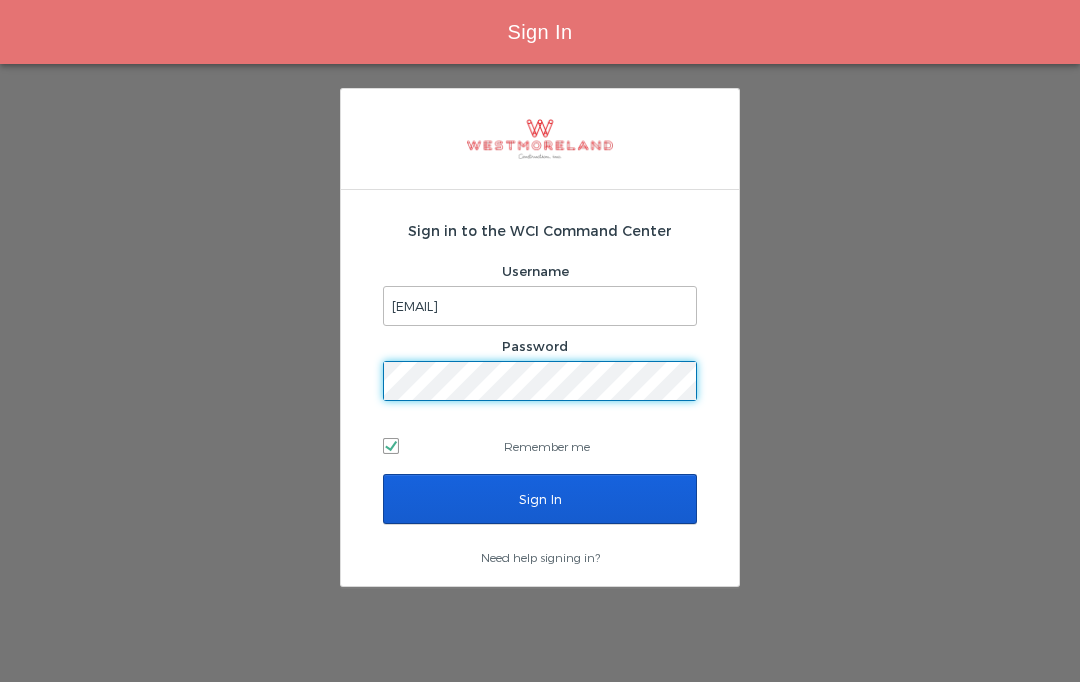 scroll, scrollTop: 84, scrollLeft: 0, axis: vertical 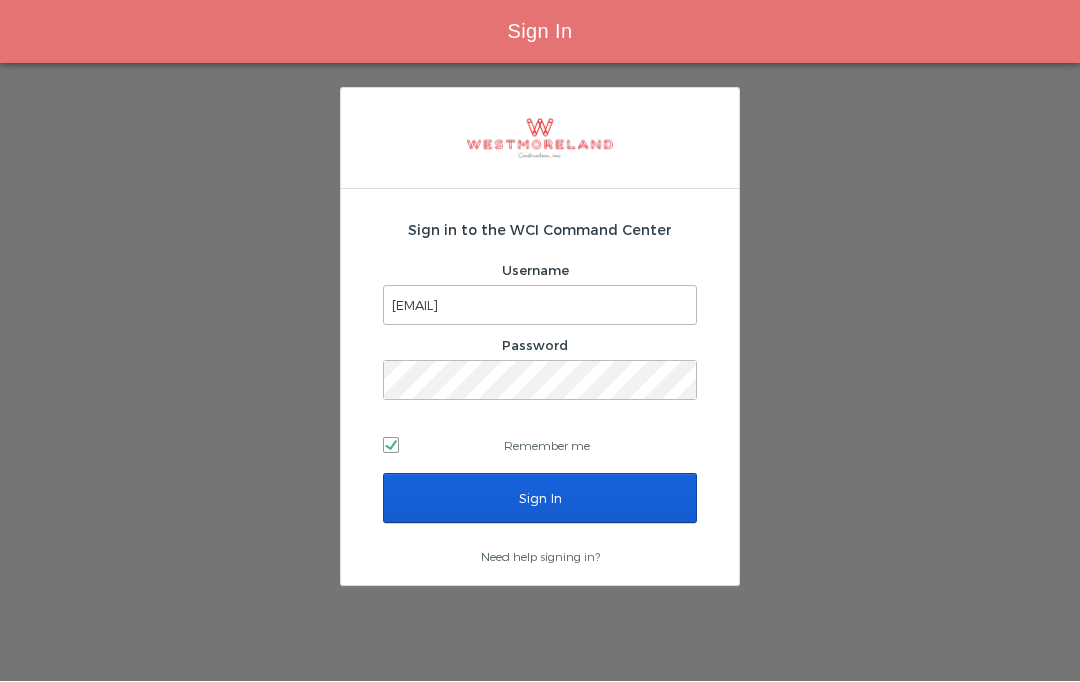 click on "Sign In" at bounding box center [540, 499] 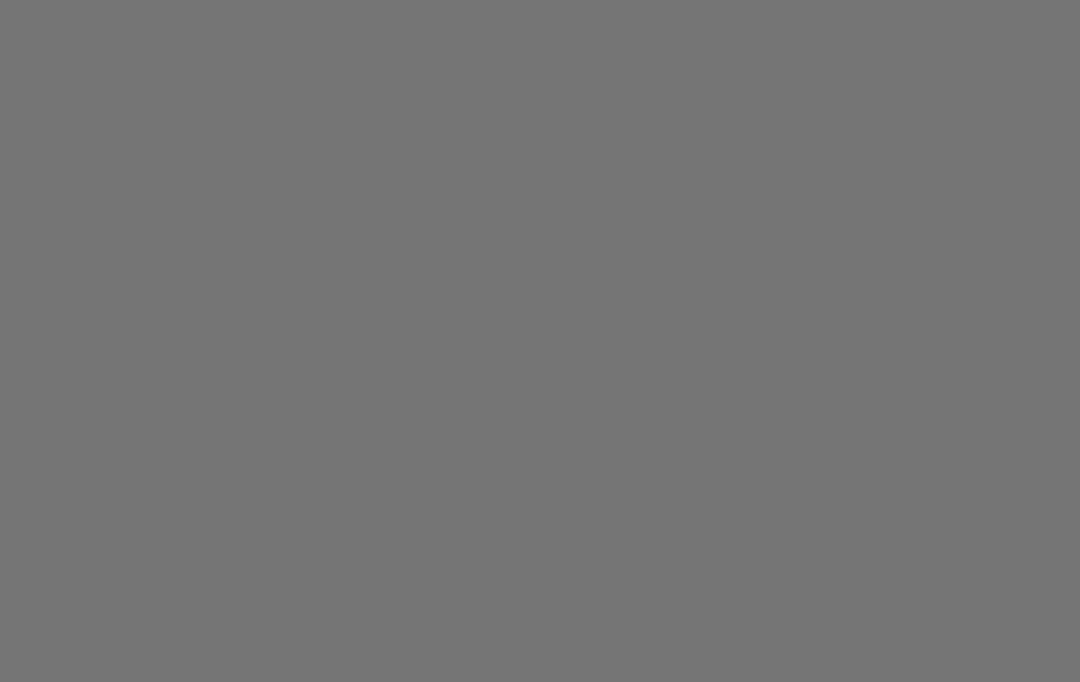 scroll, scrollTop: 0, scrollLeft: 0, axis: both 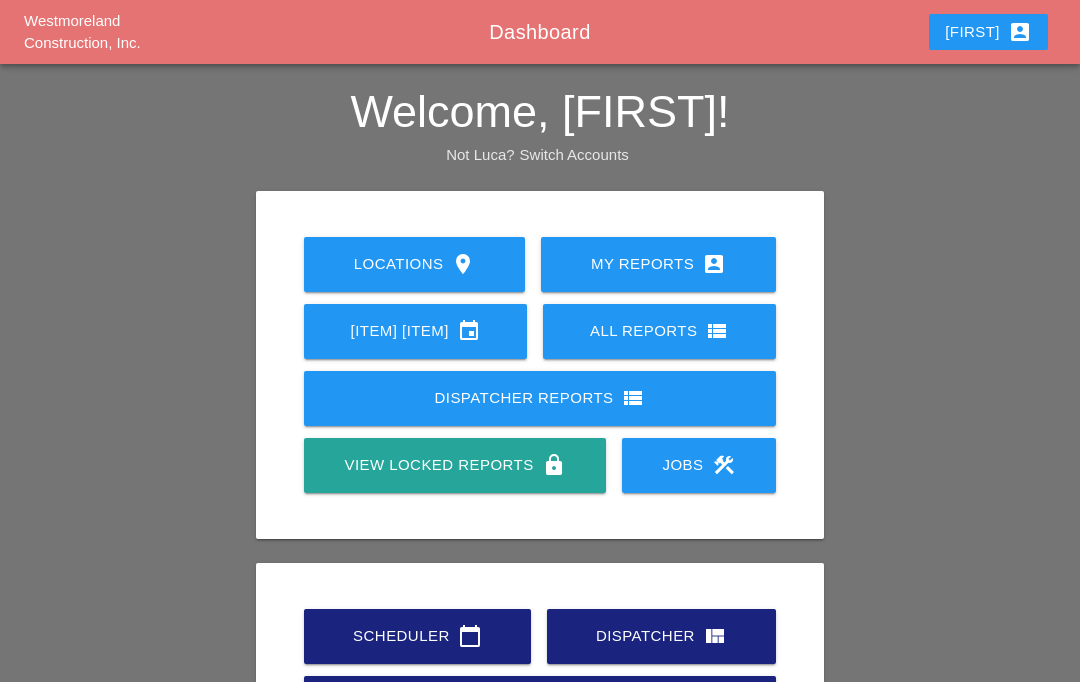 click on "Scheduler calendar_today" at bounding box center [417, 636] 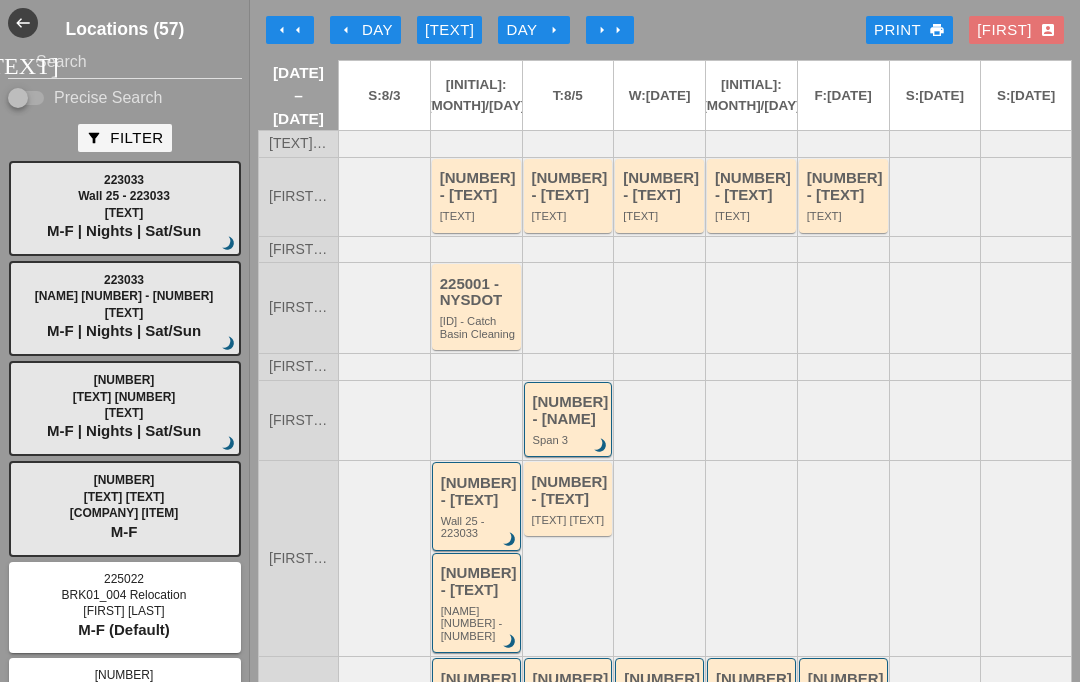 click on "arrow_left Day" at bounding box center [365, 30] 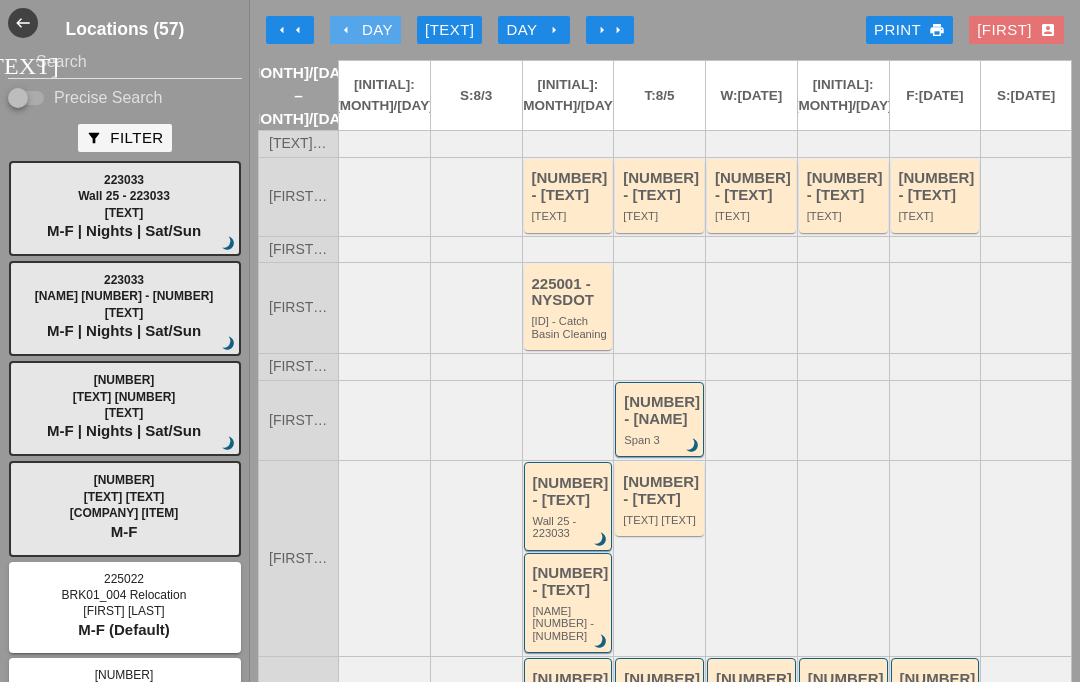 click on "arrow_left Day" at bounding box center [365, 30] 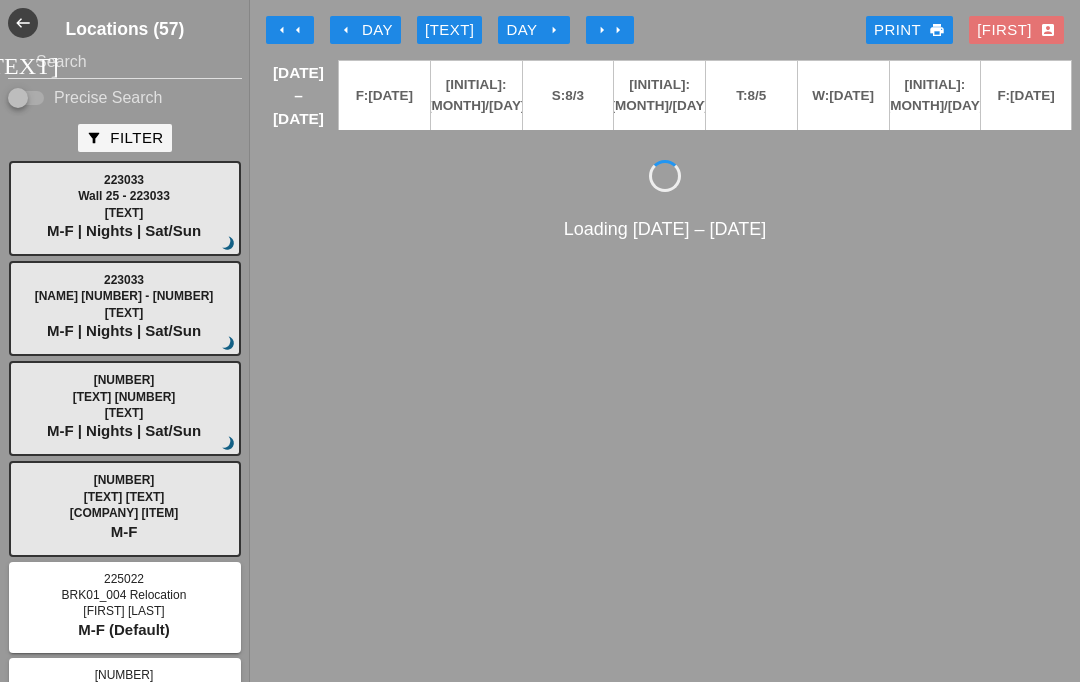 click on "arrow_left Day" at bounding box center (365, 30) 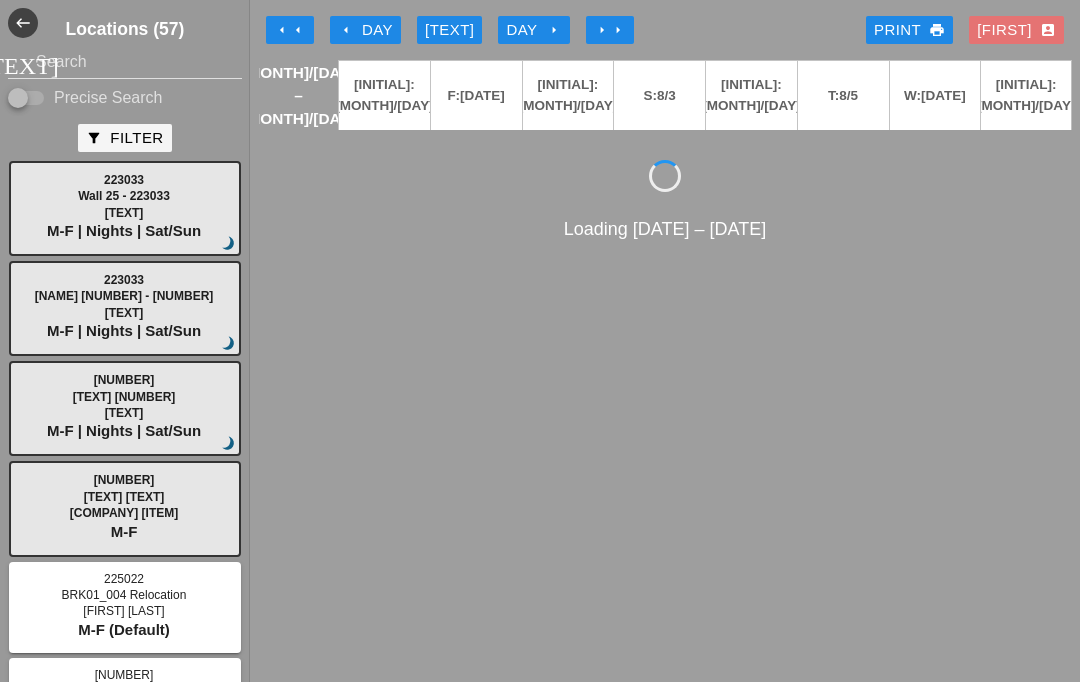 click on "arrow_left Day" at bounding box center (365, 30) 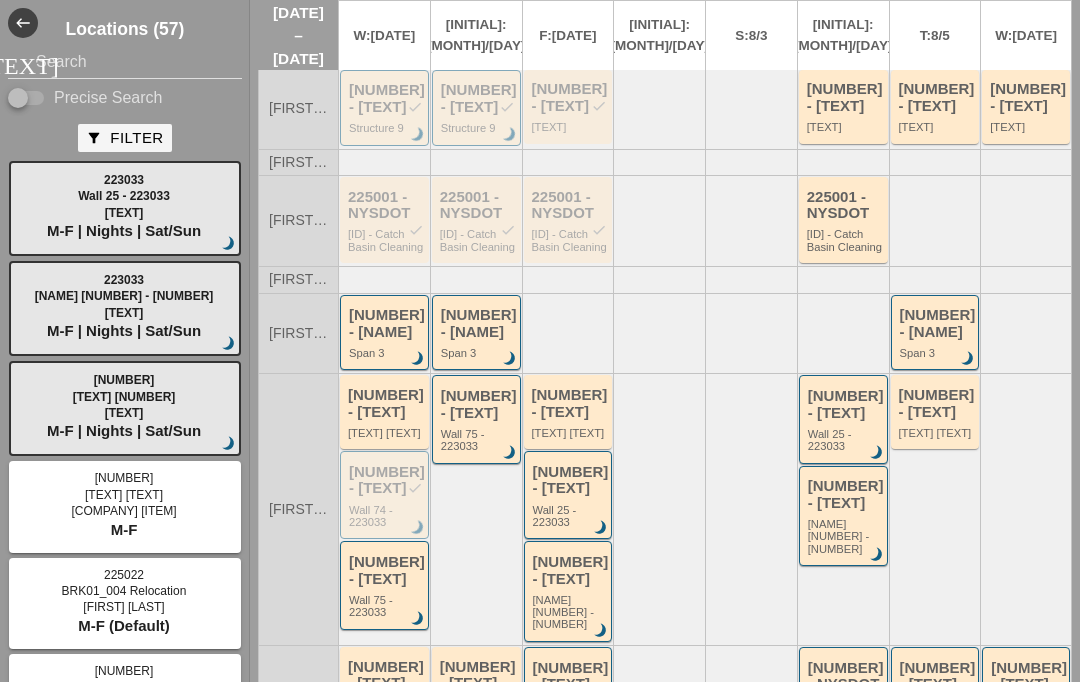scroll, scrollTop: 103, scrollLeft: 0, axis: vertical 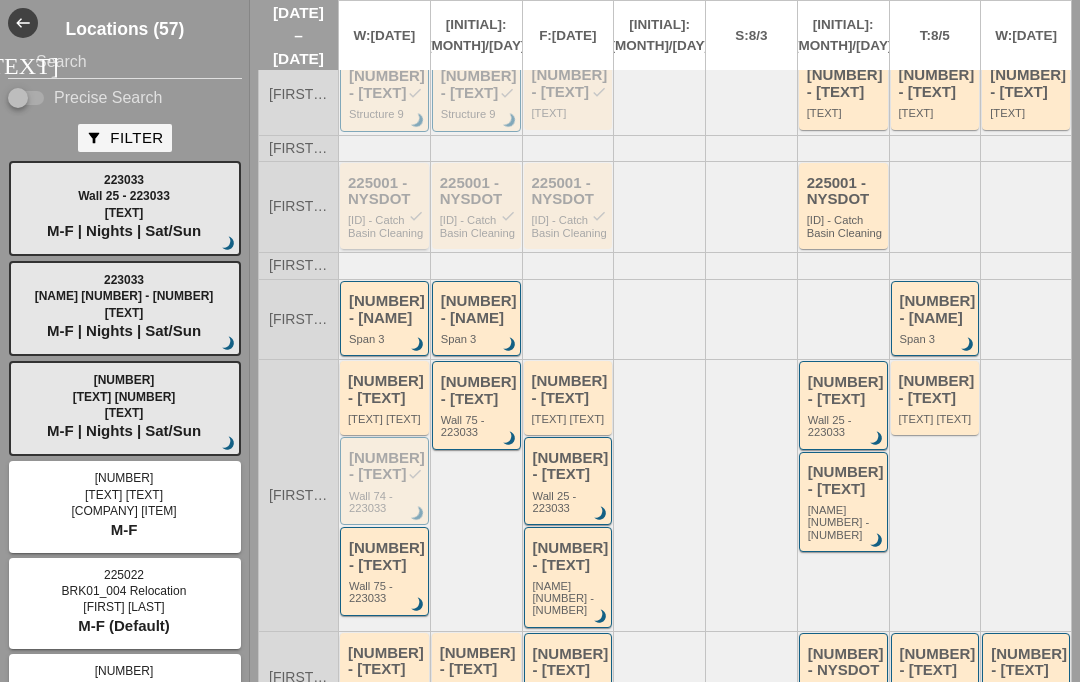 click on "[ID] - Catch Basin Cleaning" at bounding box center [386, 226] 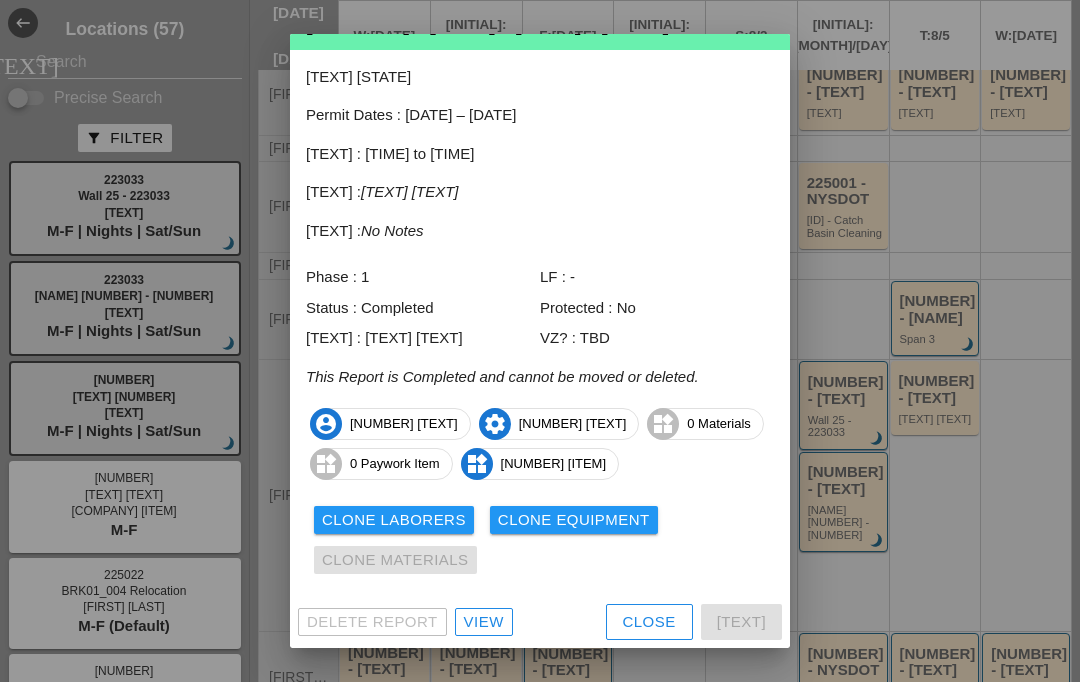 scroll, scrollTop: 82, scrollLeft: 0, axis: vertical 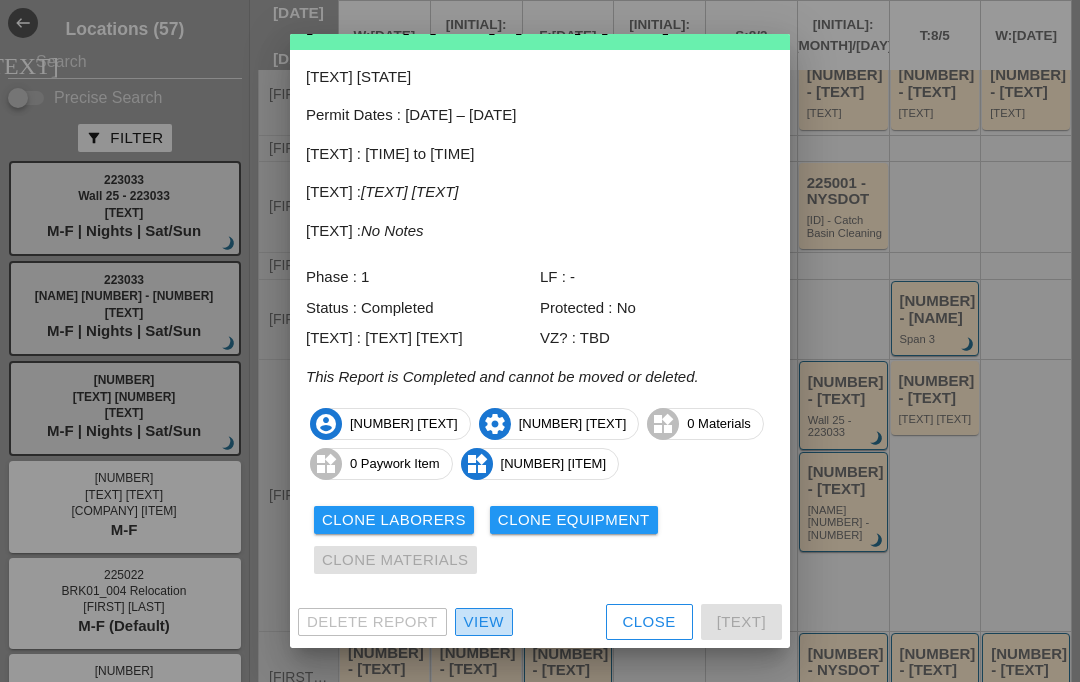 click on "View" at bounding box center [484, 622] 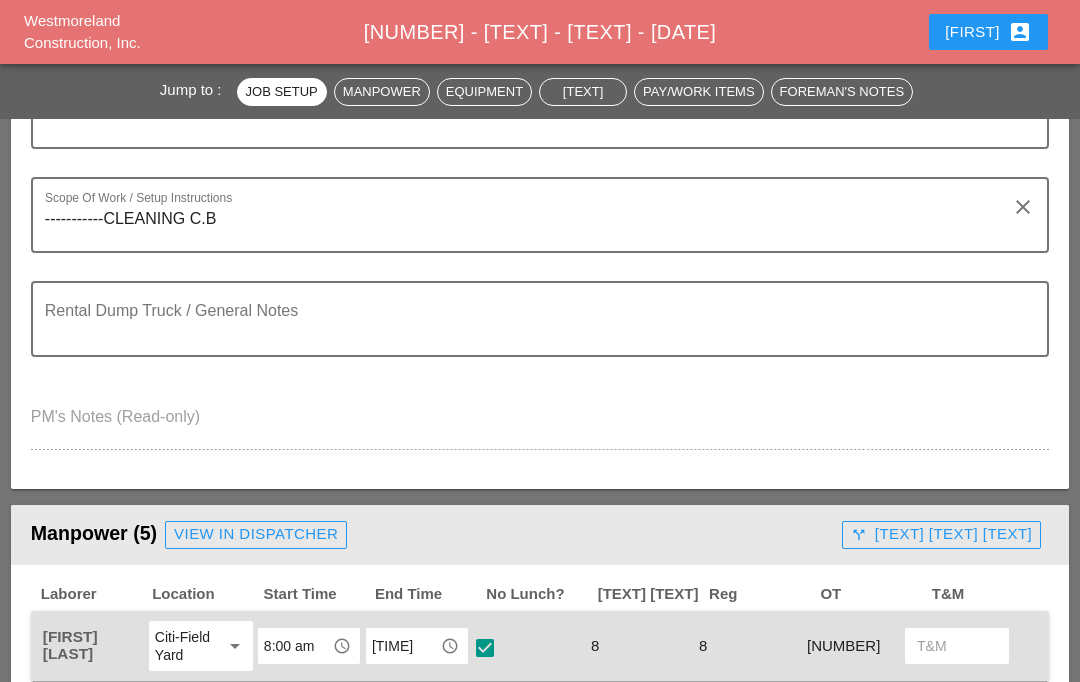 scroll, scrollTop: 663, scrollLeft: 0, axis: vertical 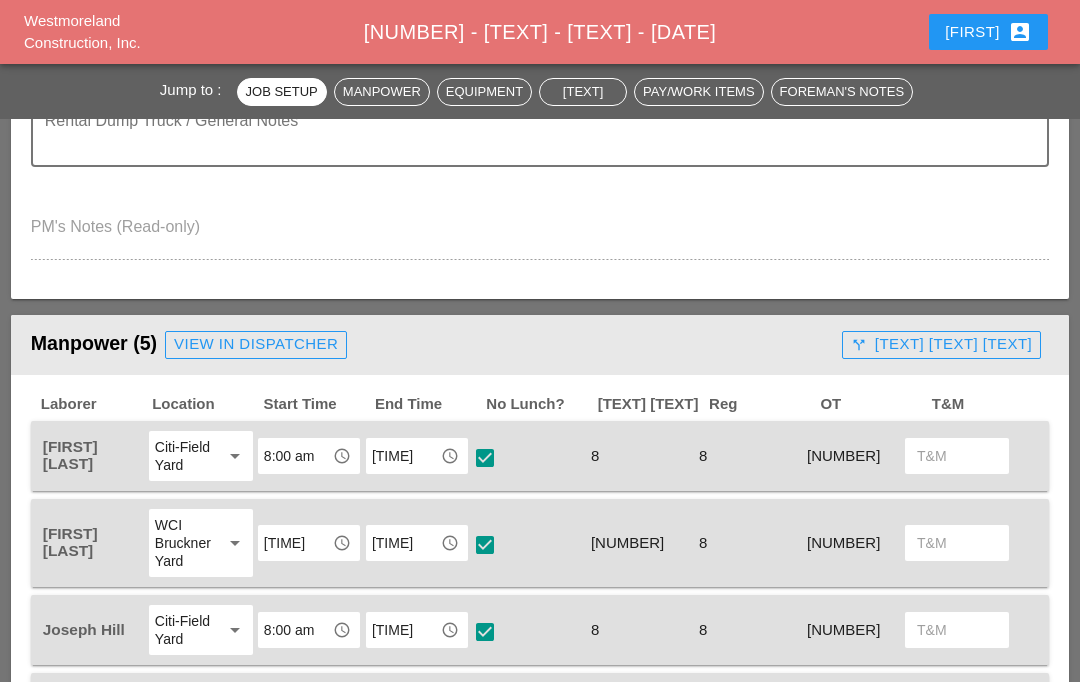 click on "[TEXT] [TEXT] [TEXT]" at bounding box center (941, 344) 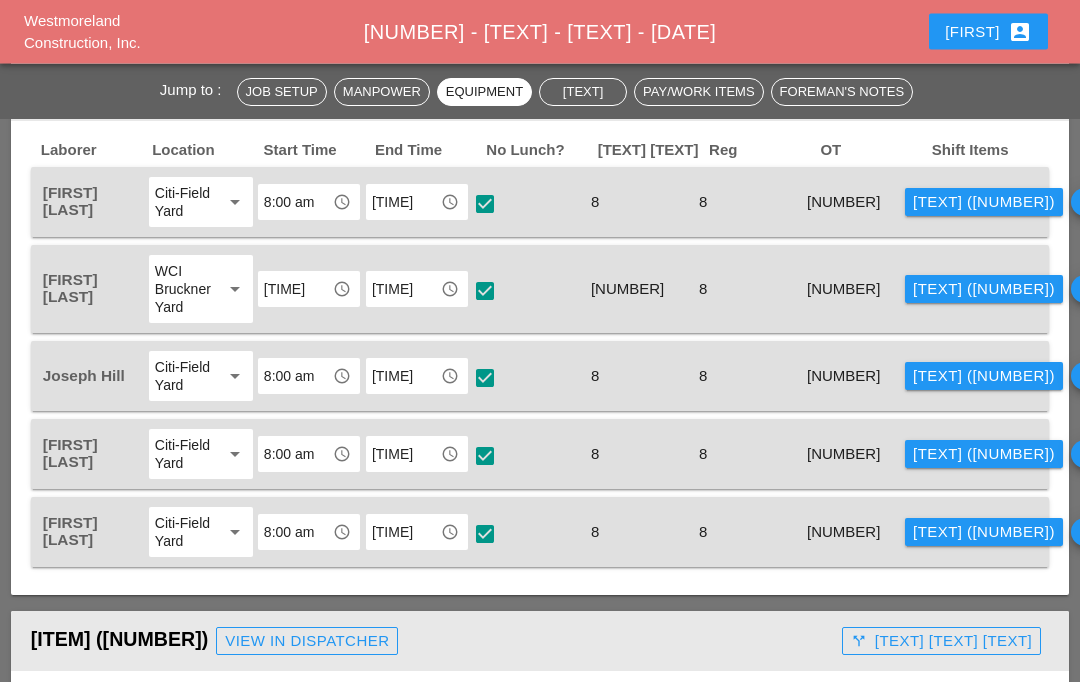 scroll, scrollTop: 84, scrollLeft: 0, axis: vertical 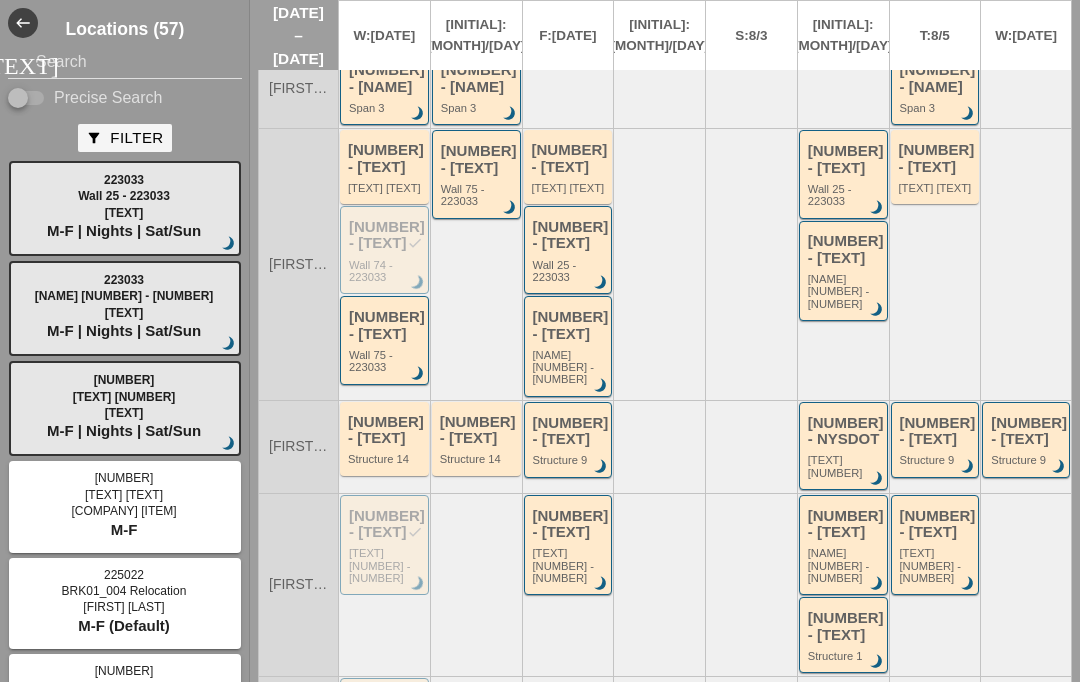 click on "[NUMBER] - [TEXT]" at bounding box center (386, 430) 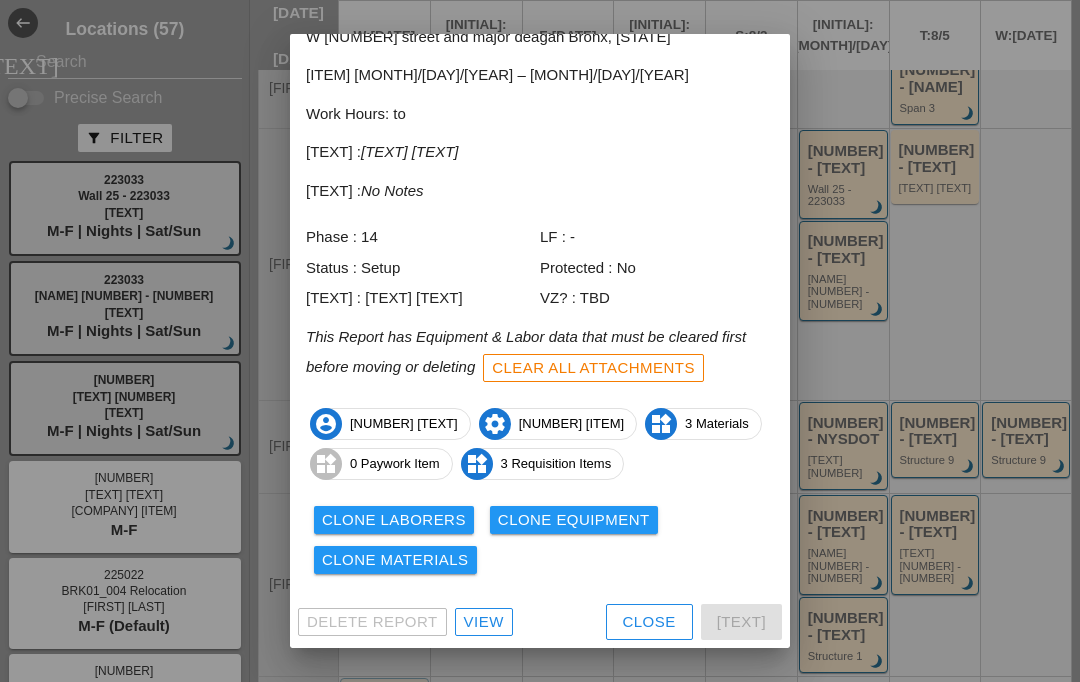 scroll, scrollTop: 102, scrollLeft: 0, axis: vertical 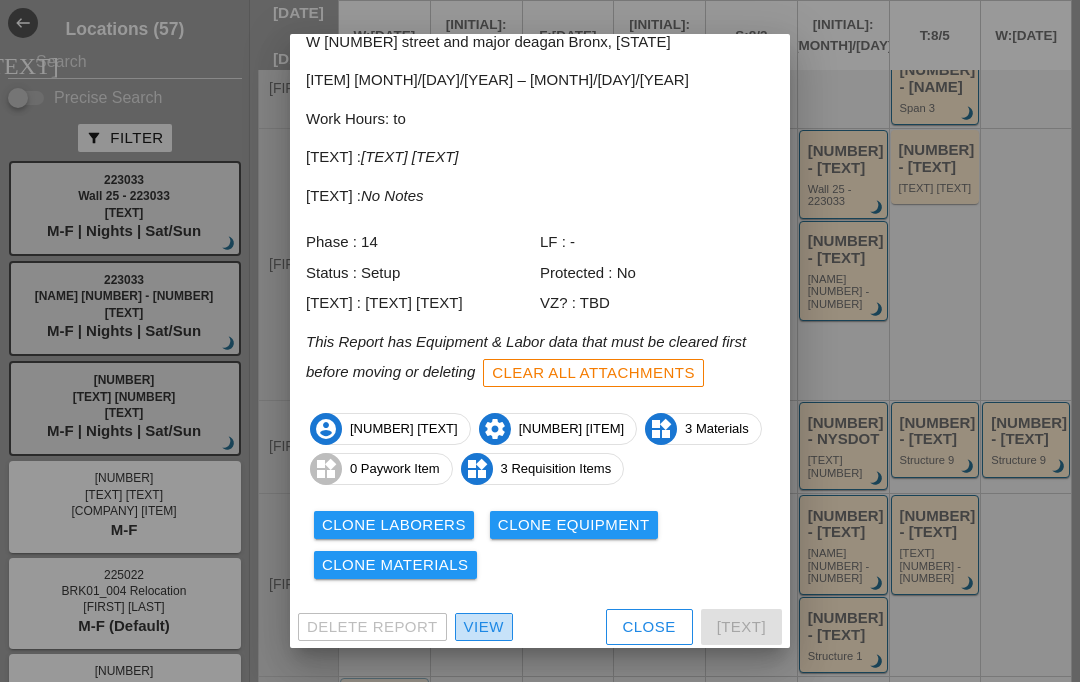 click on "View" at bounding box center (484, 627) 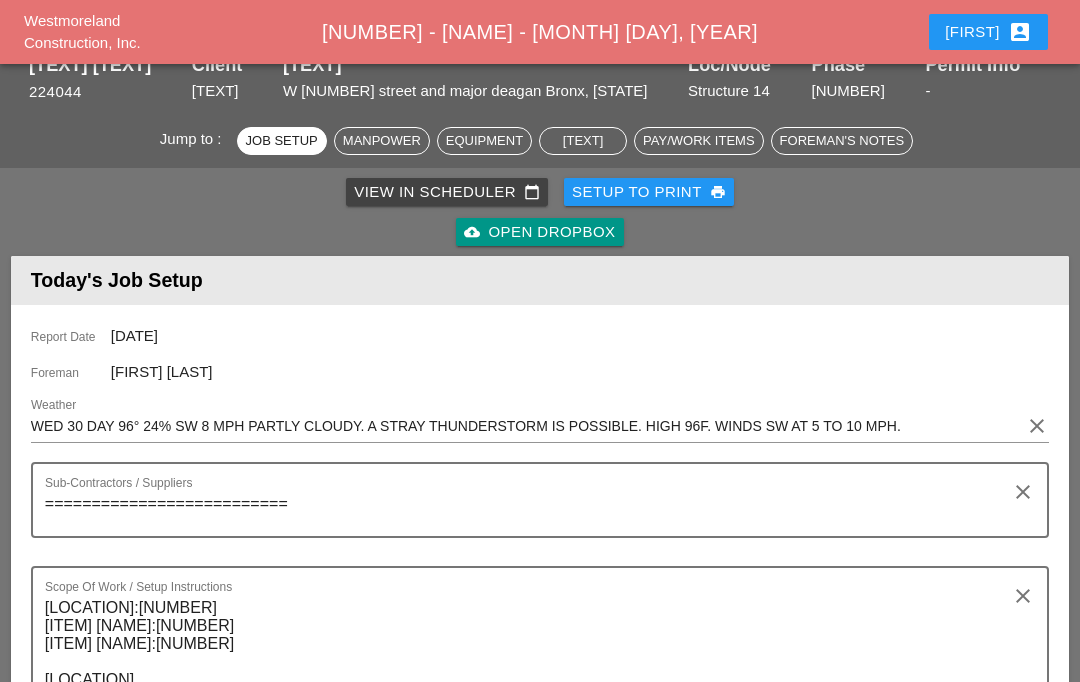 scroll, scrollTop: 830, scrollLeft: 0, axis: vertical 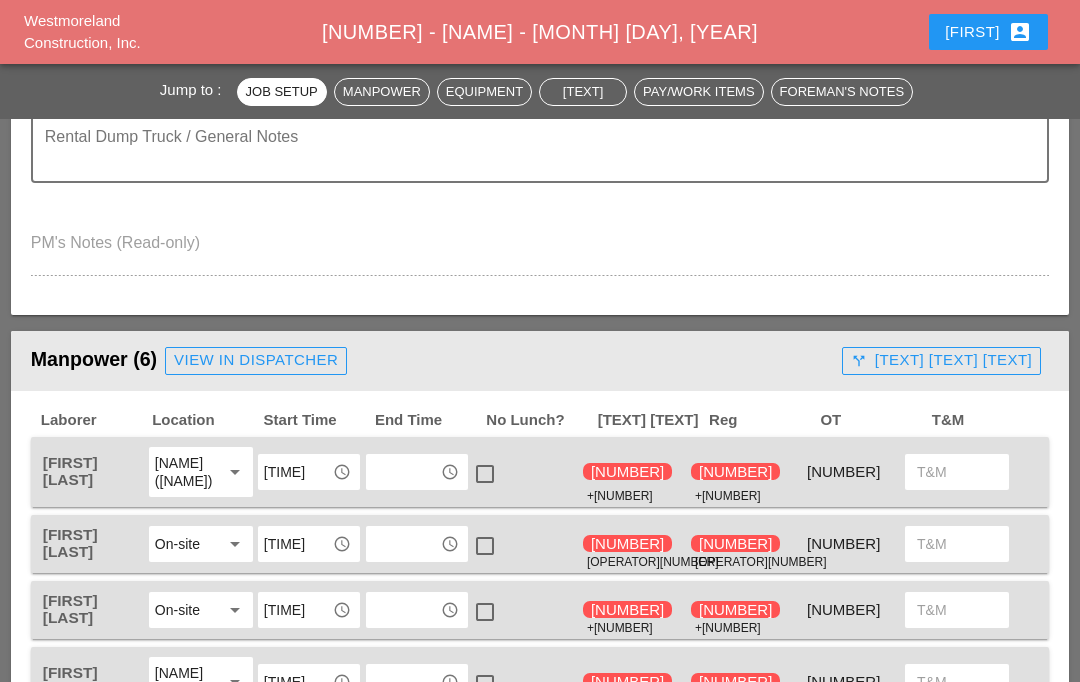 click on "[TEXT] [TEXT] [TEXT]" at bounding box center [941, 360] 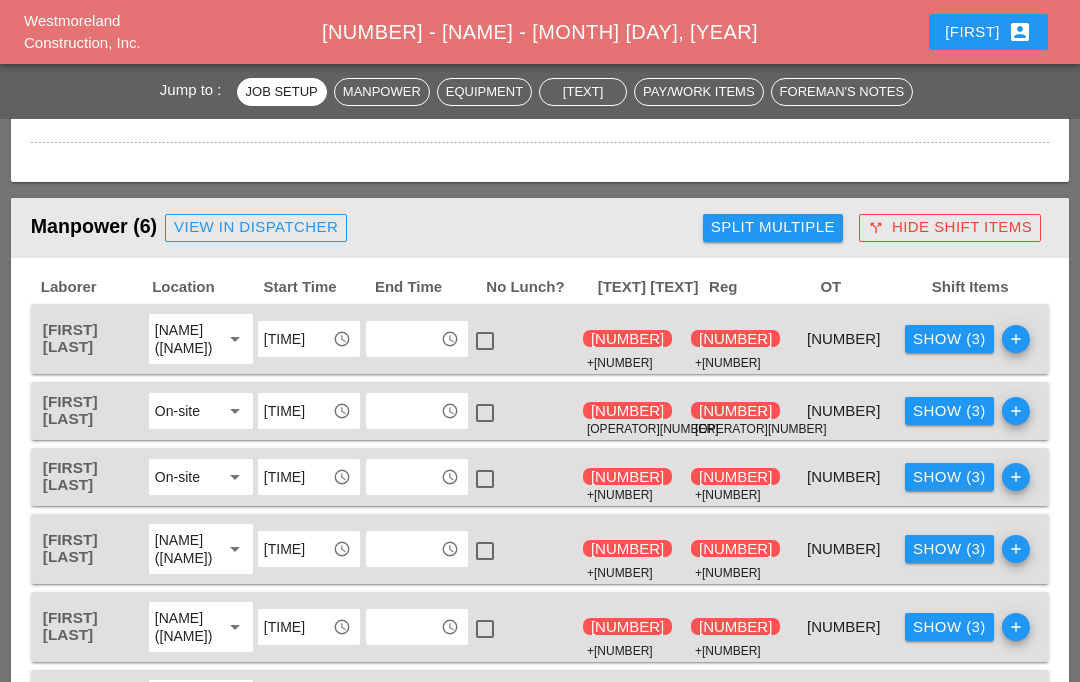 scroll, scrollTop: 1175, scrollLeft: 0, axis: vertical 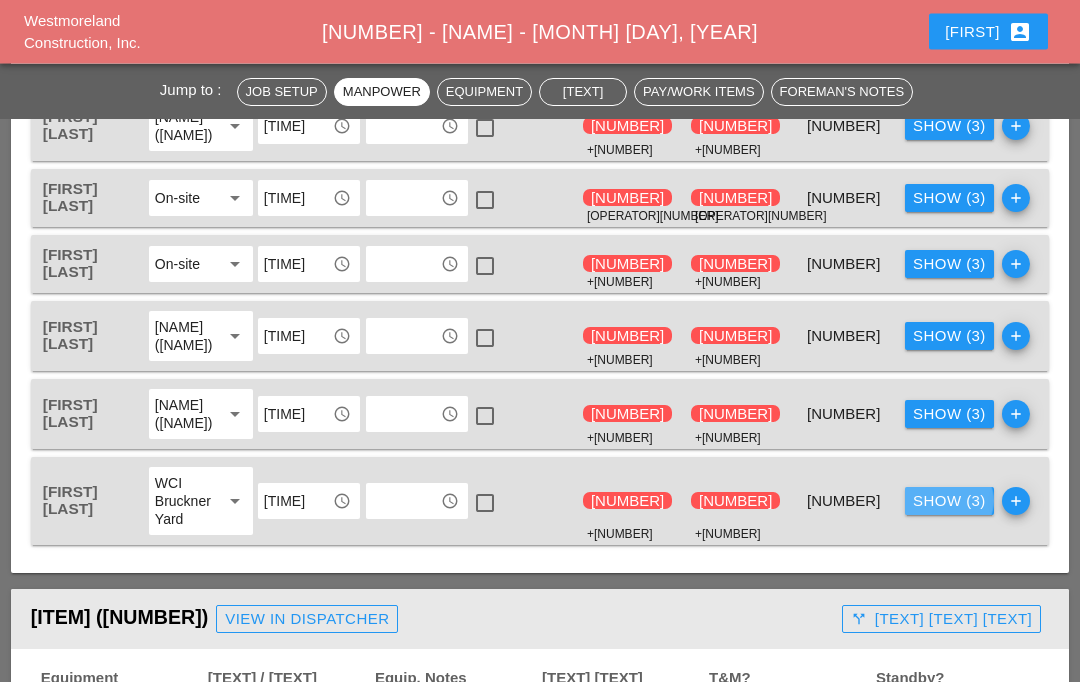 click on "Show (3)" at bounding box center (949, 502) 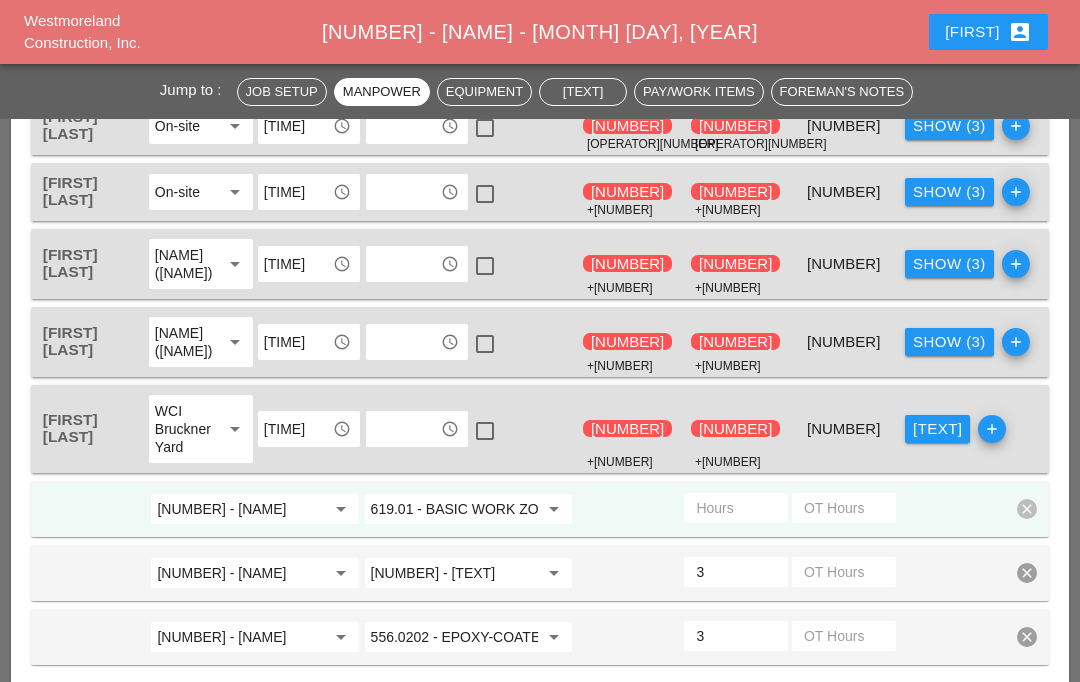 scroll, scrollTop: 1152, scrollLeft: 0, axis: vertical 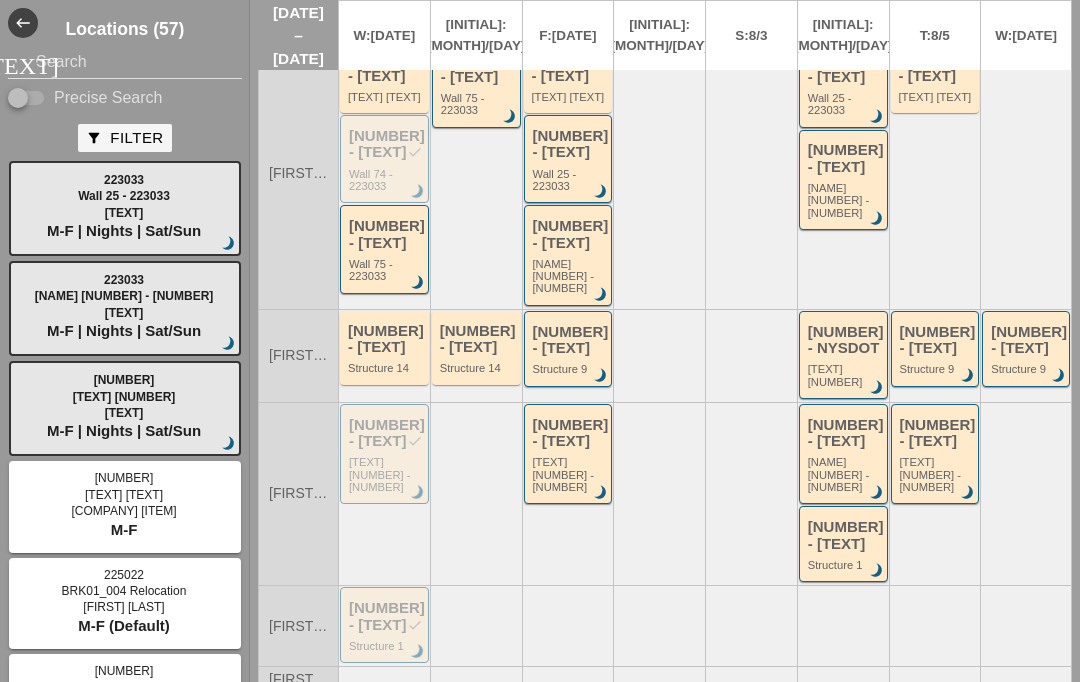click on "Structure 1" at bounding box center (386, 646) 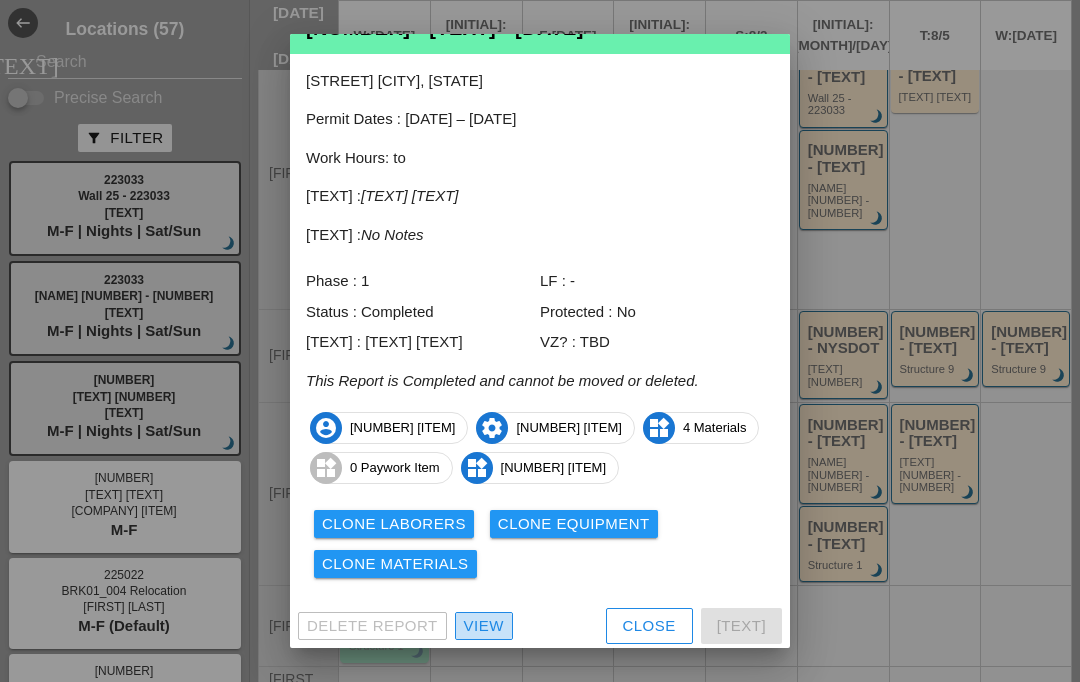 scroll, scrollTop: 62, scrollLeft: 0, axis: vertical 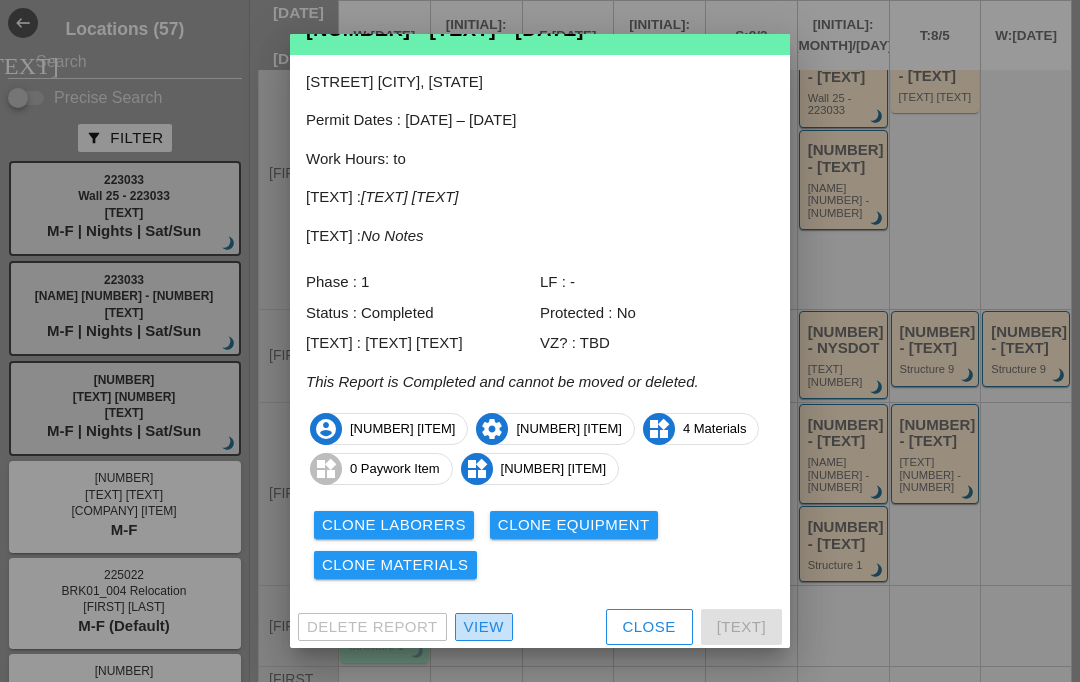 click on "View" at bounding box center [484, 627] 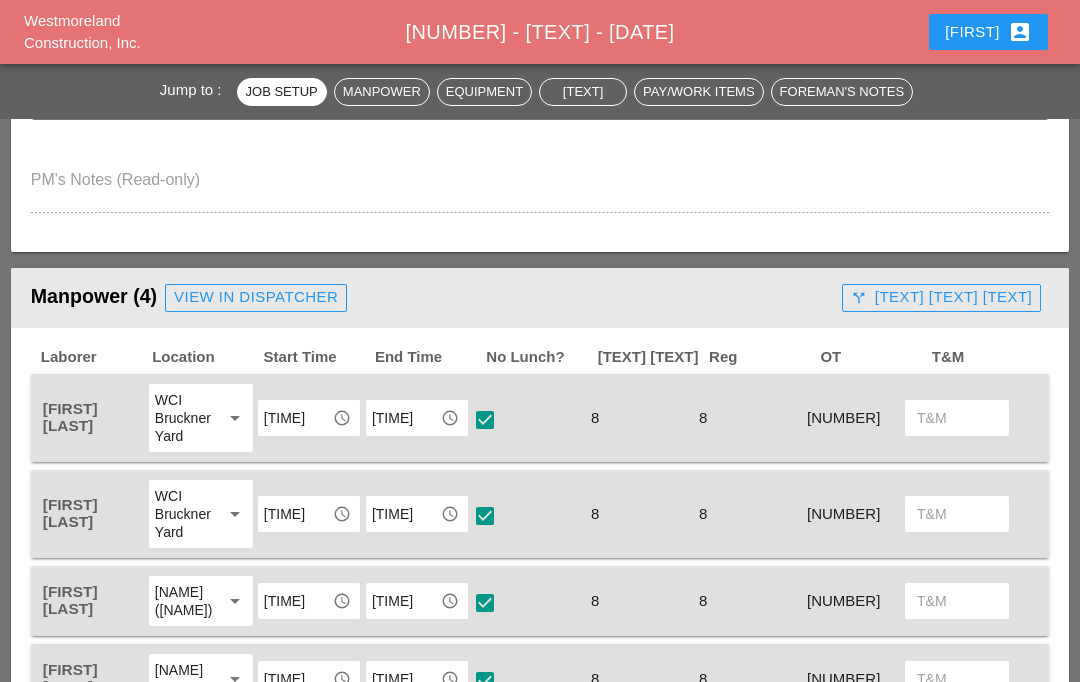 scroll, scrollTop: 1087, scrollLeft: 0, axis: vertical 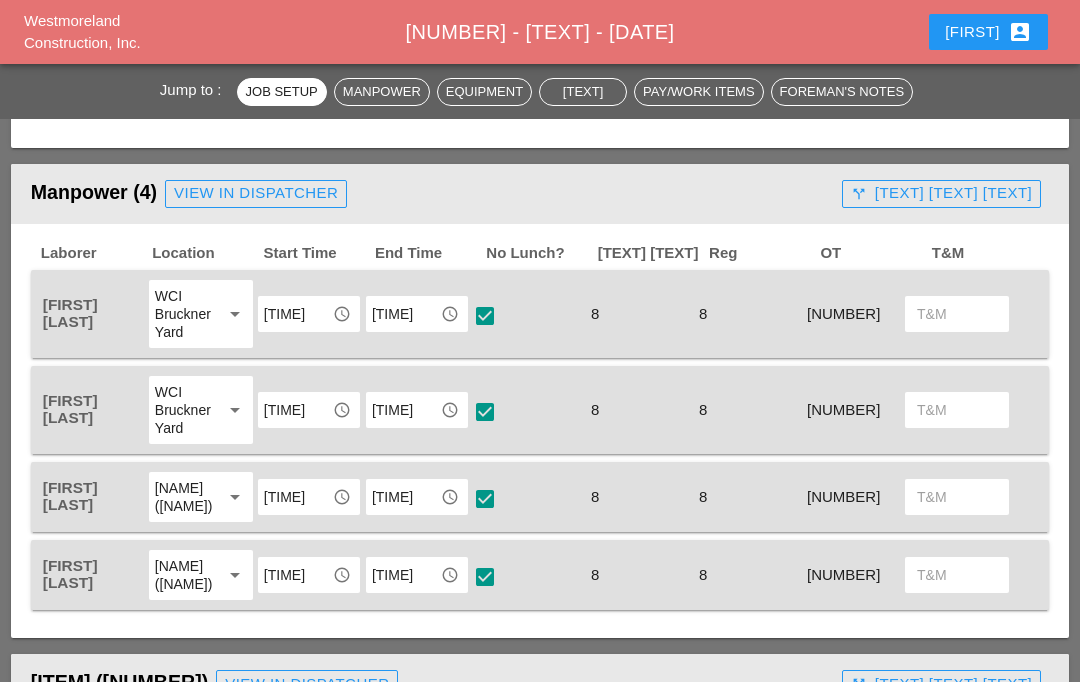 click on "[TEXT] [TEXT] [TEXT]" at bounding box center (941, 193) 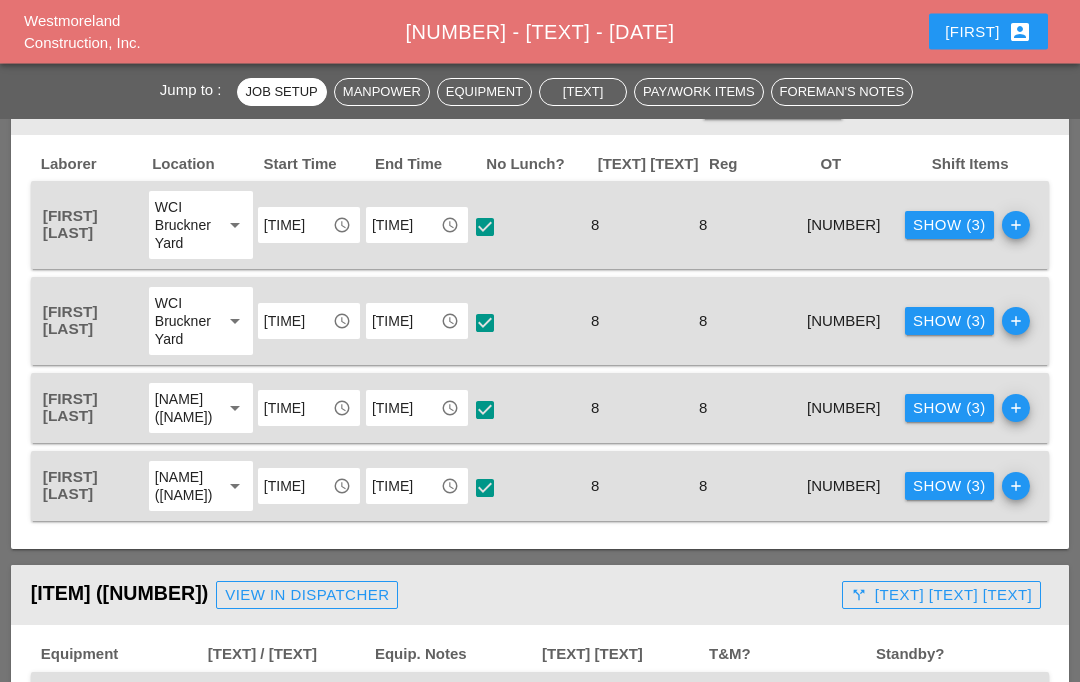 scroll, scrollTop: 1177, scrollLeft: 0, axis: vertical 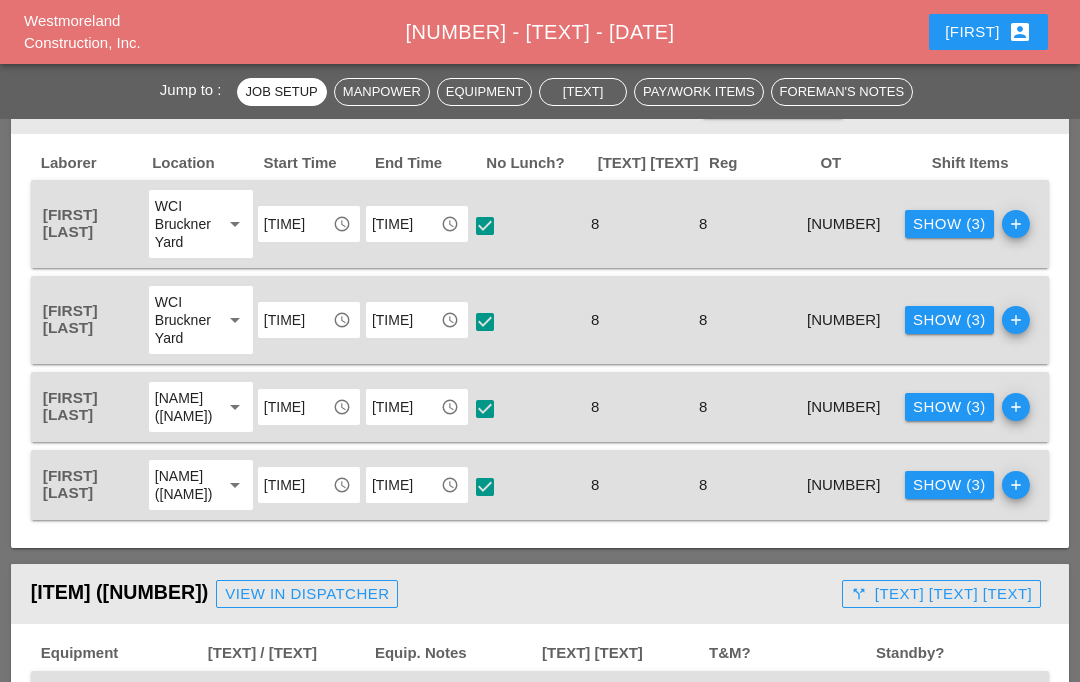 click on "Show (3)" at bounding box center [949, 407] 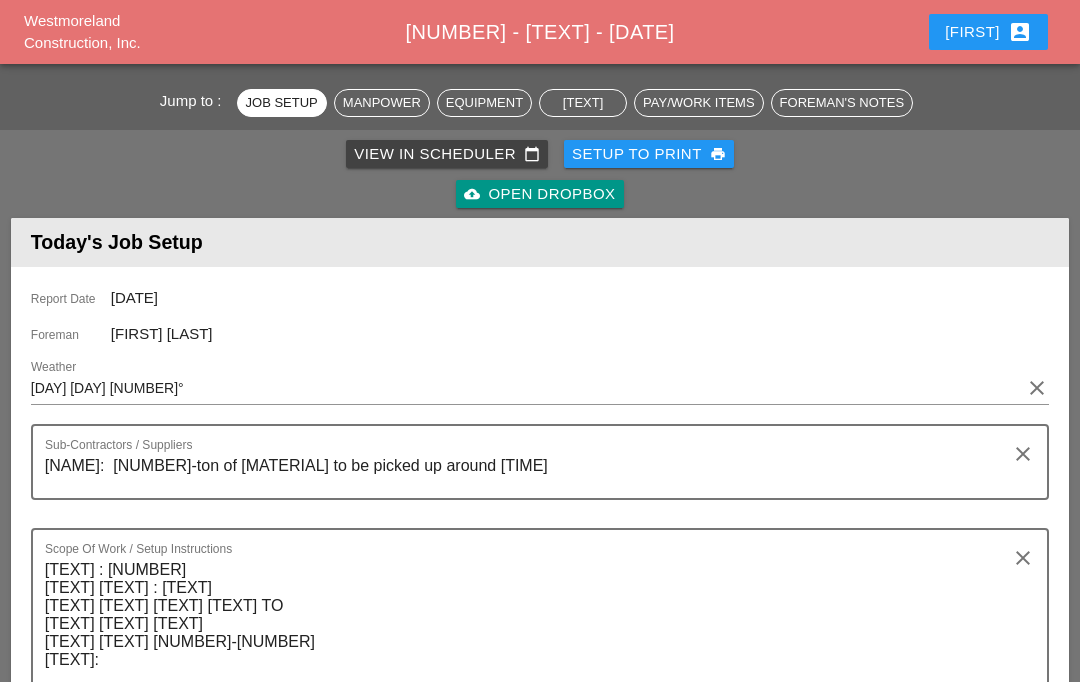 scroll, scrollTop: 0, scrollLeft: 0, axis: both 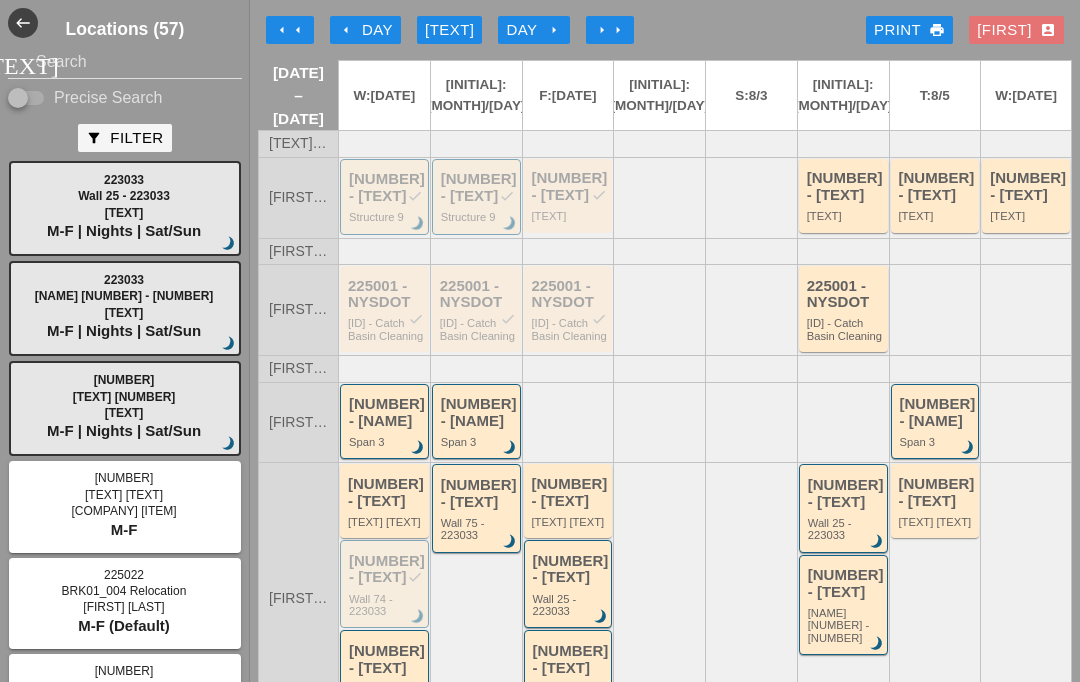 click on "[NUMBER] - NYSDOT  check" at bounding box center (478, 187) 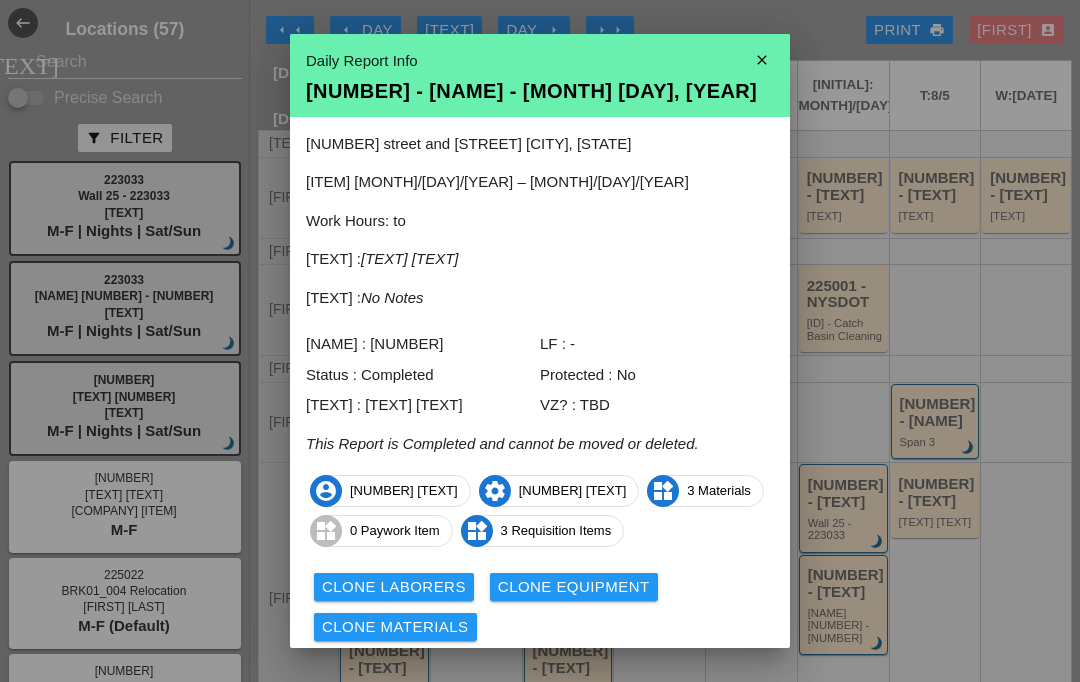 click on "close" at bounding box center [762, 60] 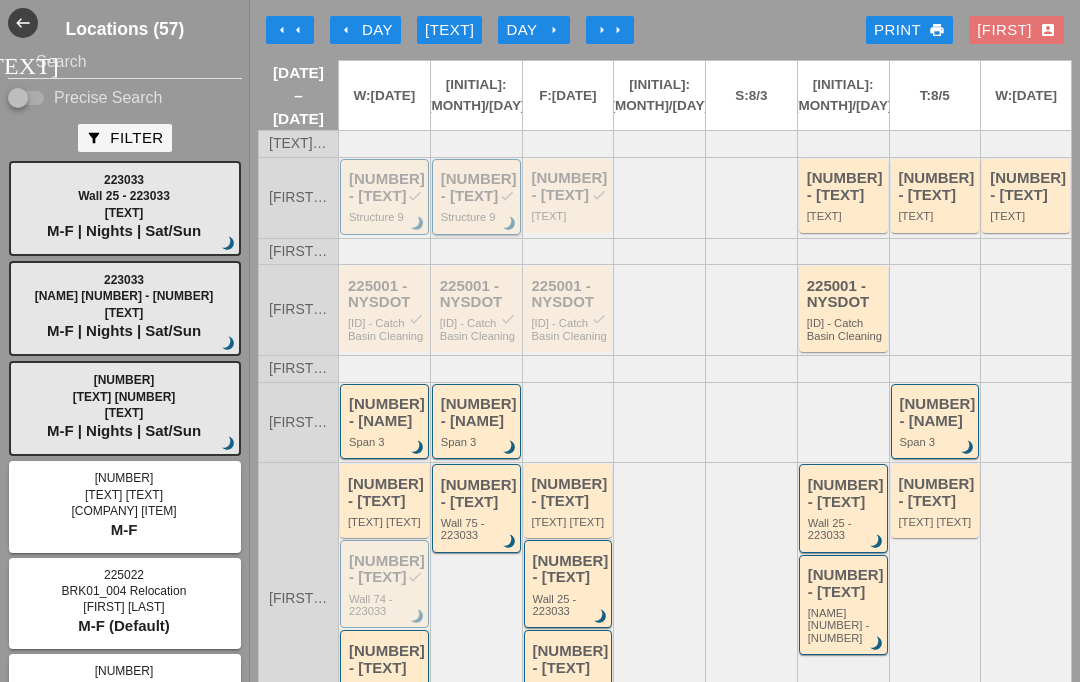 click on "[NUMBER] - NYSDOT  check" at bounding box center [478, 187] 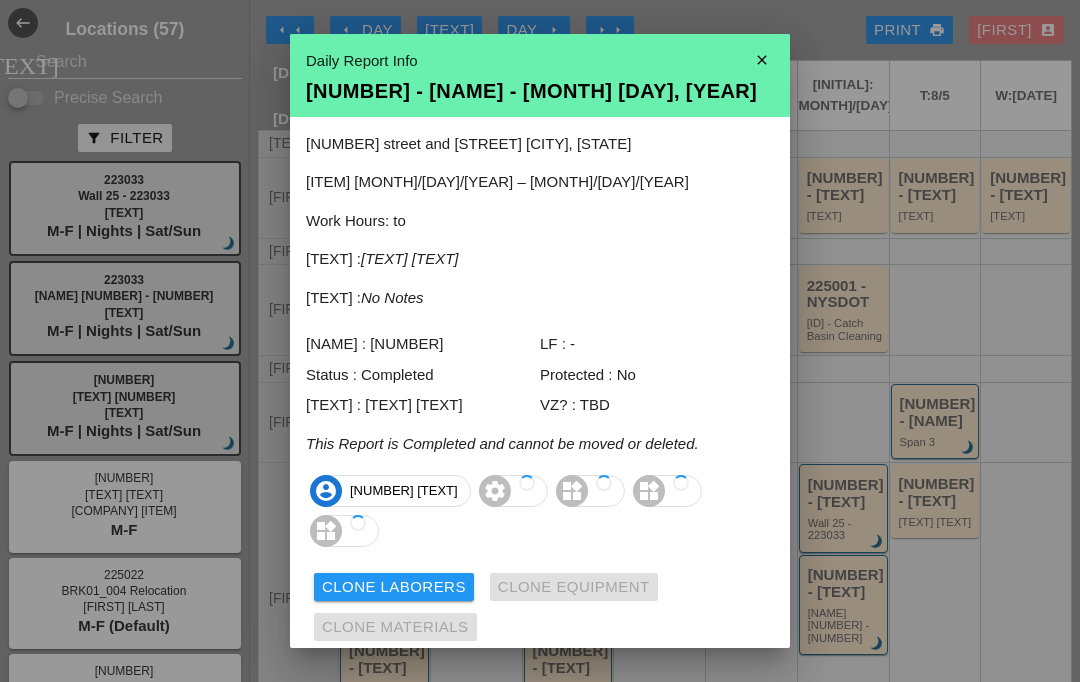 click on "close" at bounding box center [762, 60] 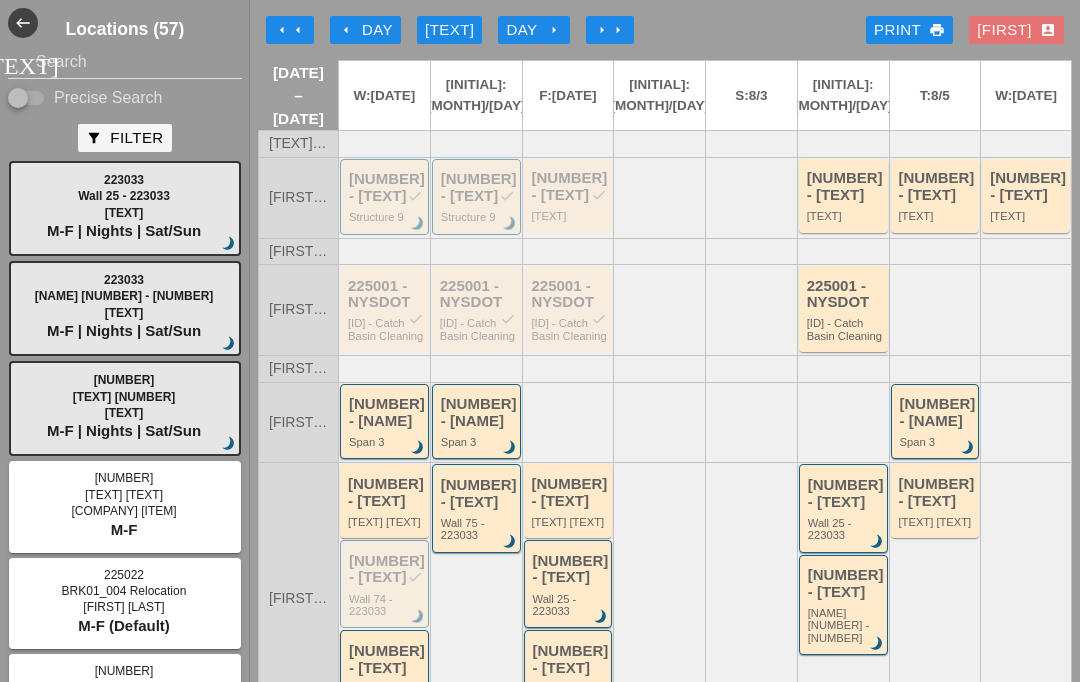 scroll, scrollTop: 0, scrollLeft: 0, axis: both 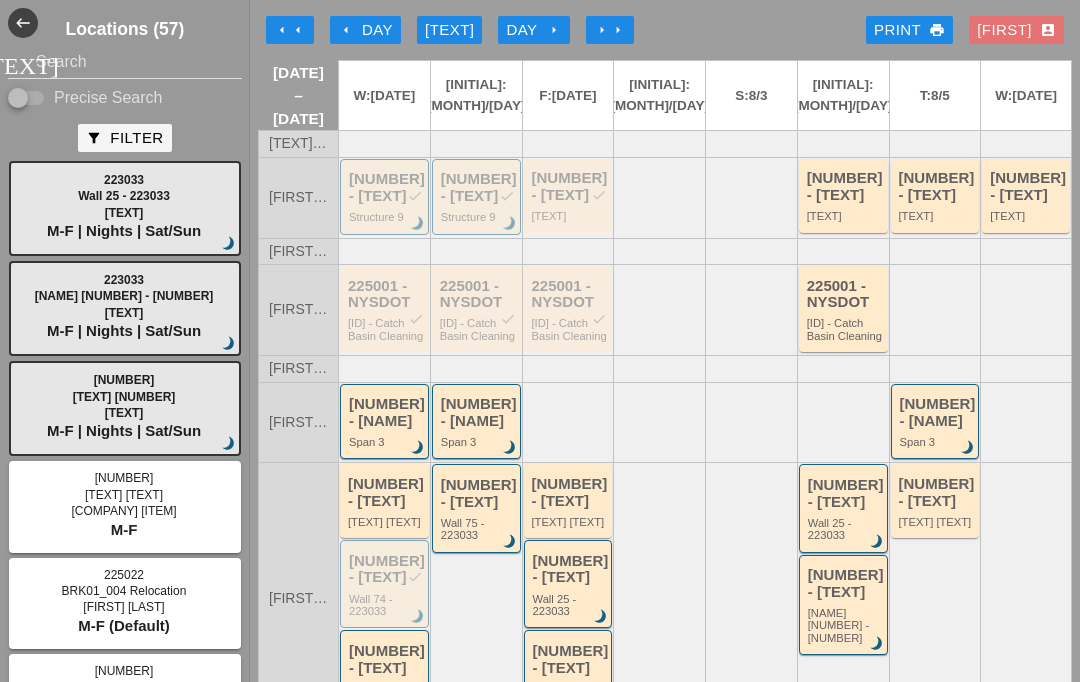 click on "[TEXT] [TEXT]" at bounding box center (533, 30) 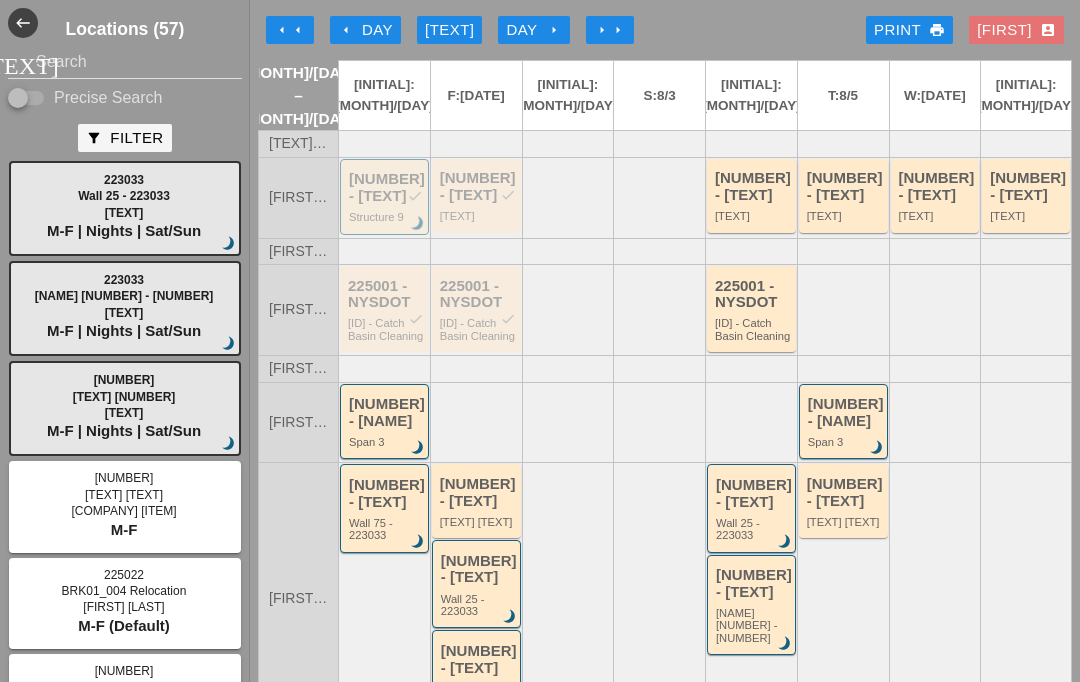 click on "[NUMBER] - NYSDOT  check" at bounding box center [386, 187] 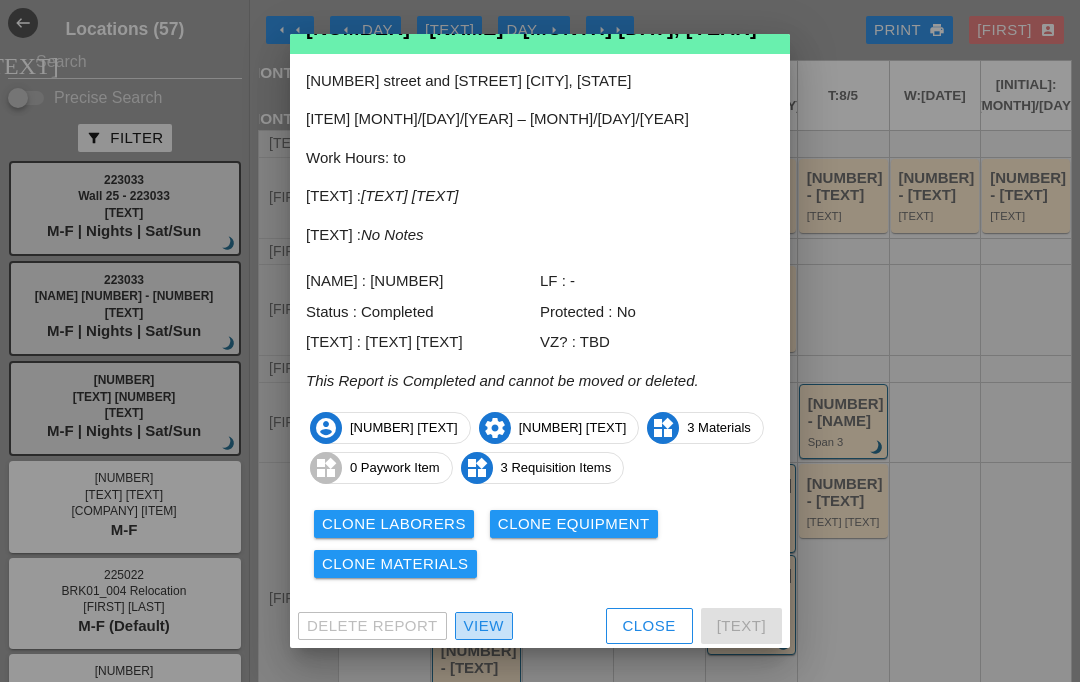 scroll, scrollTop: 62, scrollLeft: 0, axis: vertical 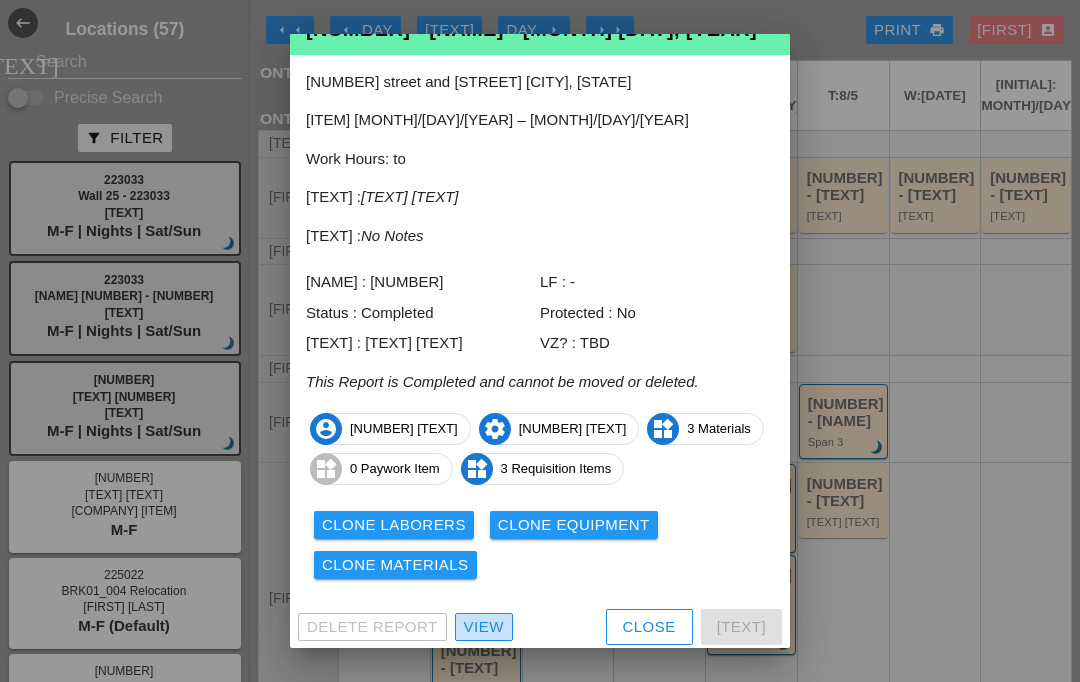 click on "View" at bounding box center [484, 627] 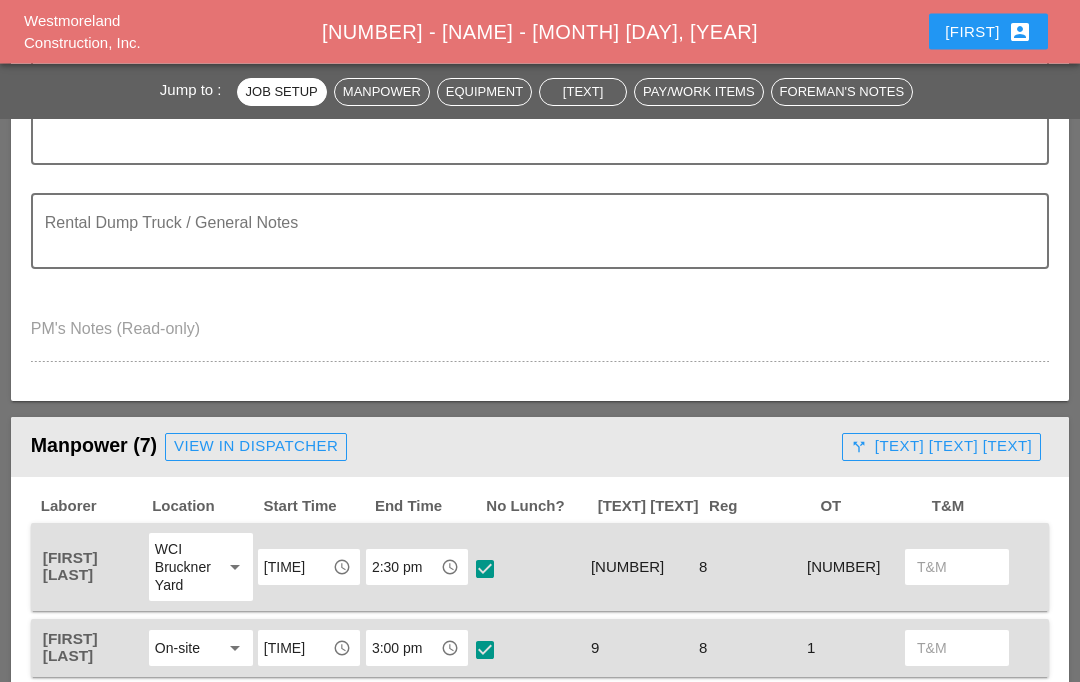 scroll, scrollTop: 856, scrollLeft: 0, axis: vertical 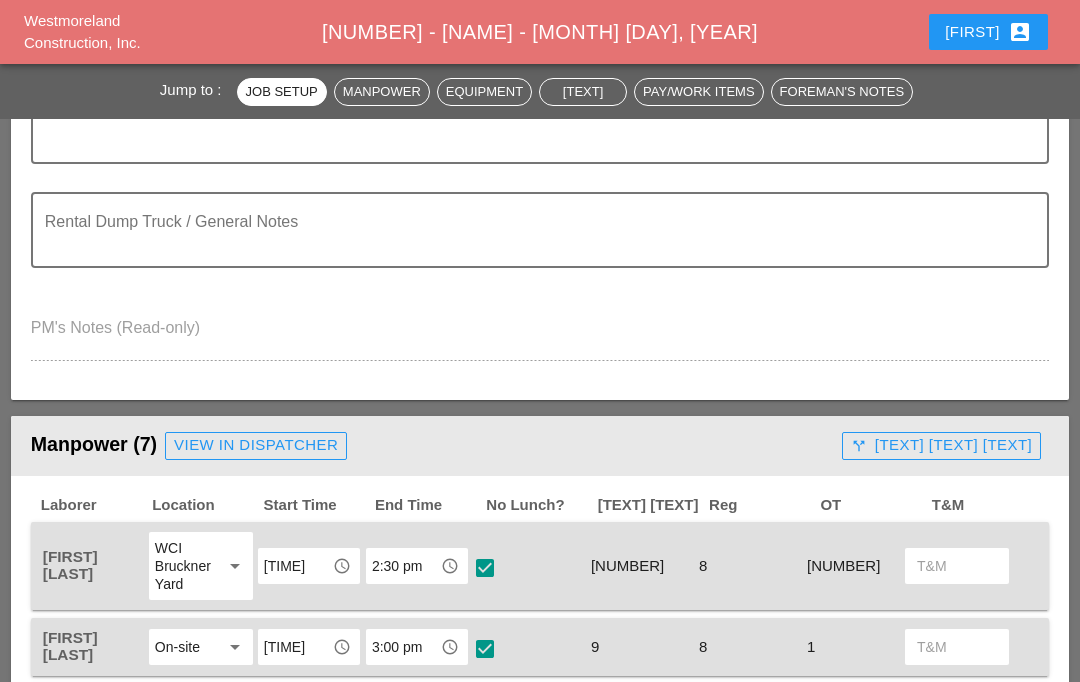 click on "[TEXT] [TEXT] [TEXT]" at bounding box center (941, 445) 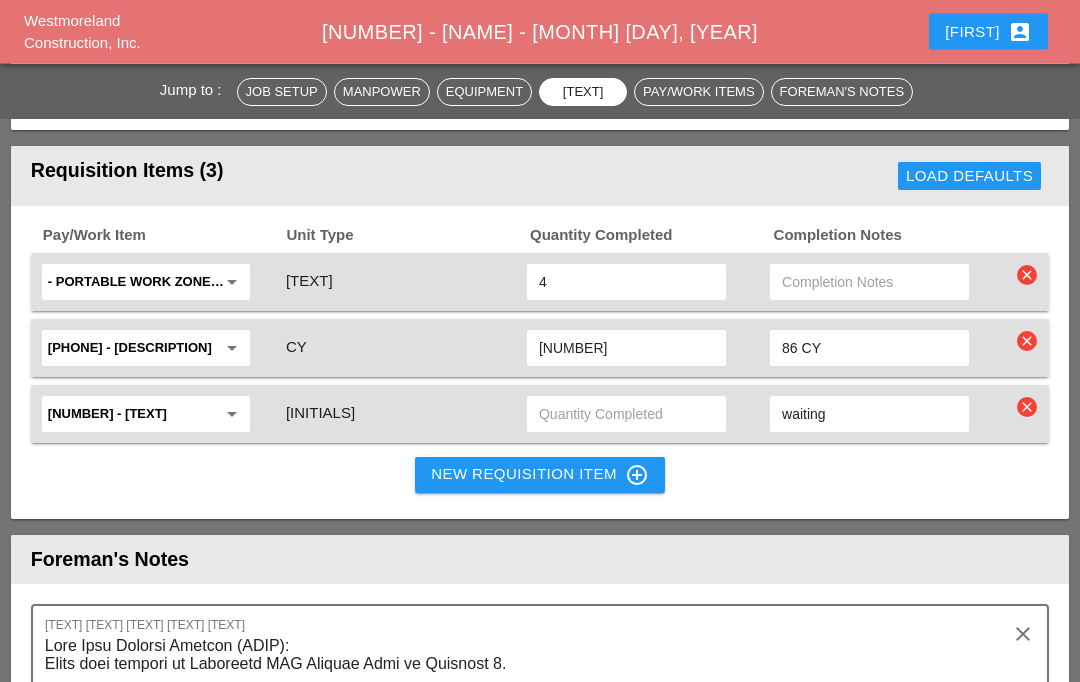 scroll, scrollTop: 2745, scrollLeft: 0, axis: vertical 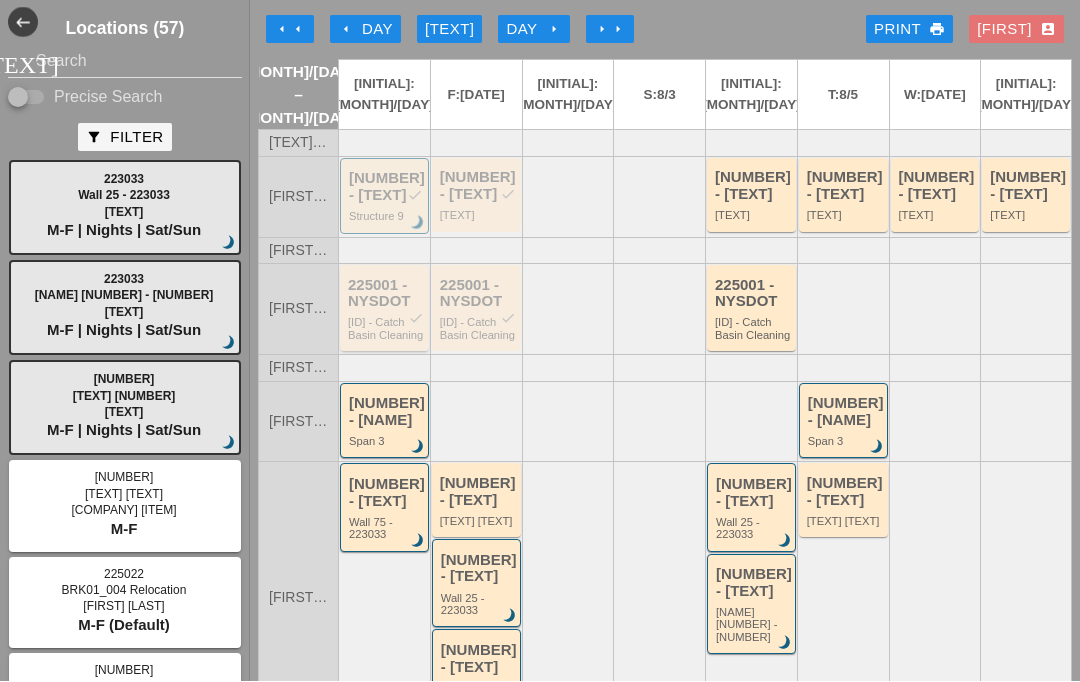 click on "[ID] - Catch Basin Cleaning" at bounding box center (386, 329) 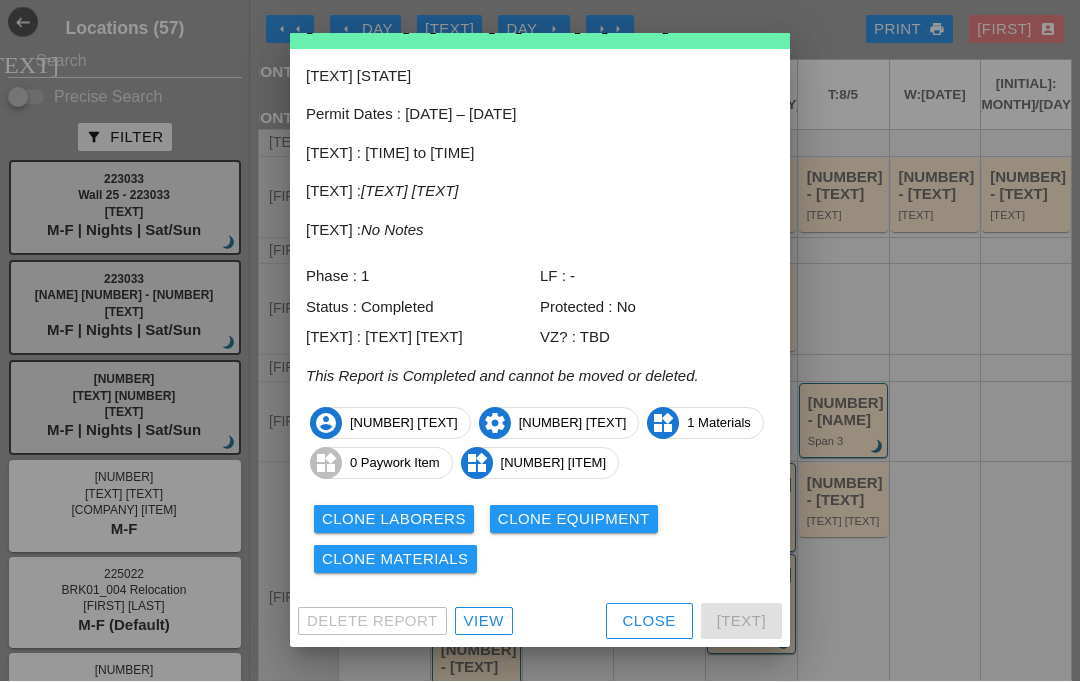 scroll, scrollTop: 82, scrollLeft: 0, axis: vertical 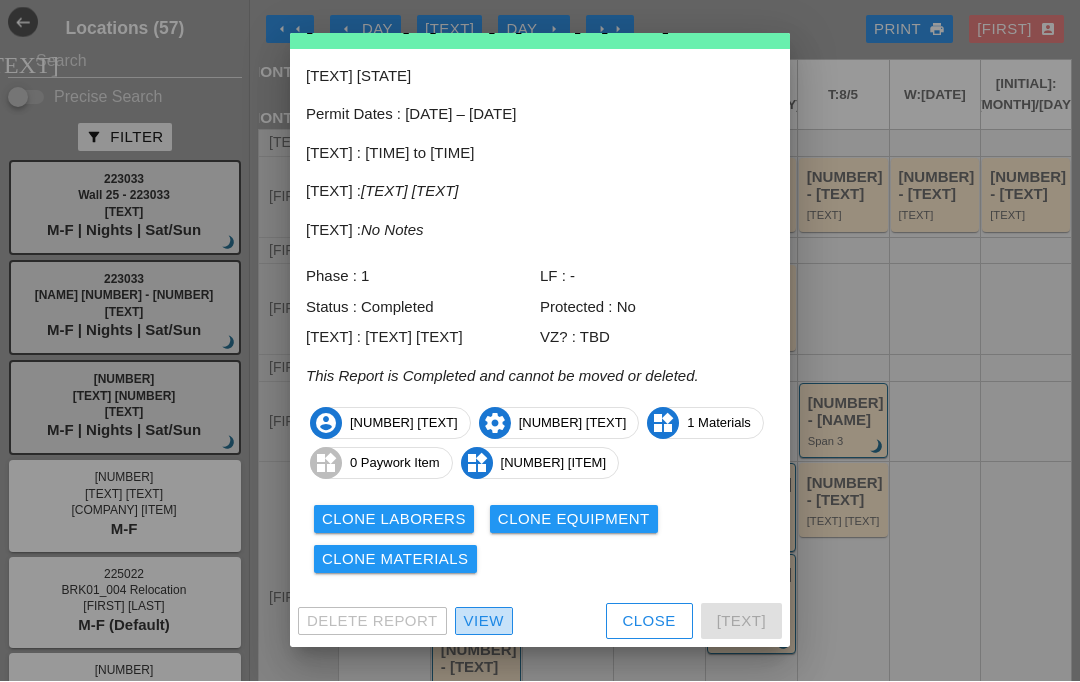 click on "View" at bounding box center (484, 622) 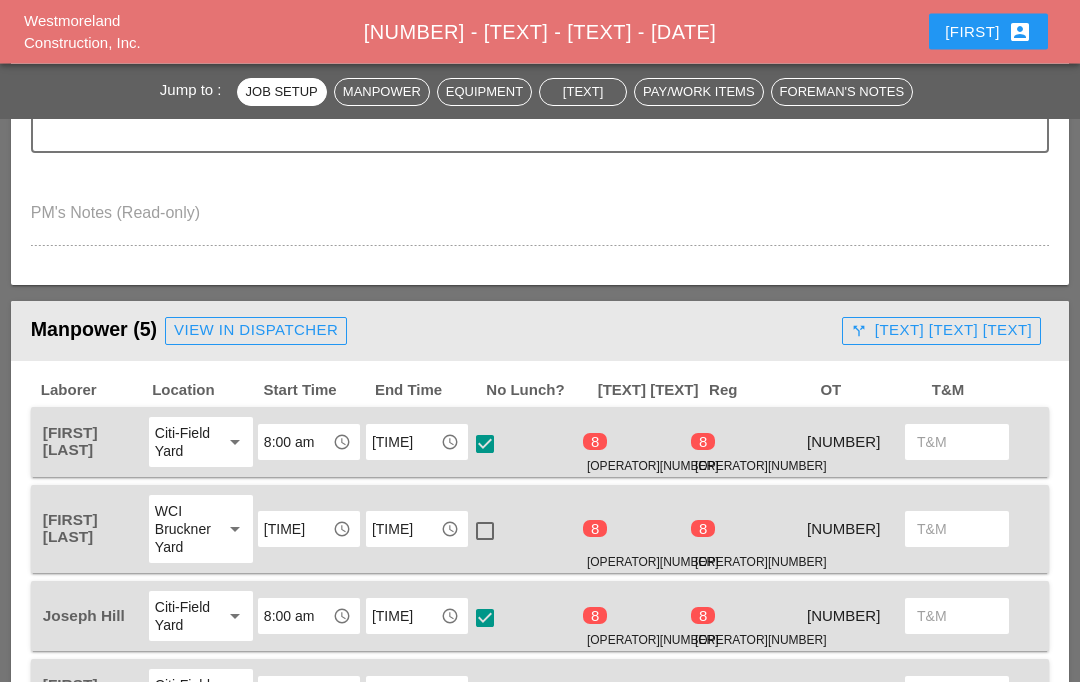 scroll, scrollTop: 686, scrollLeft: 0, axis: vertical 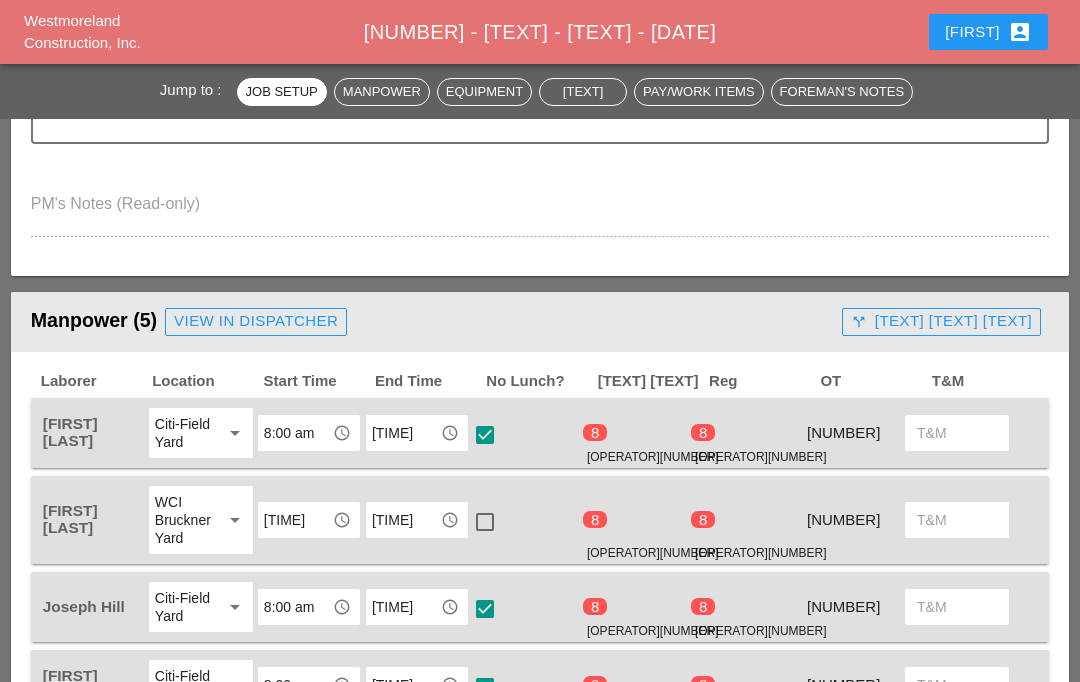 click on "[TEXT] [TEXT] [TEXT]" at bounding box center (941, 321) 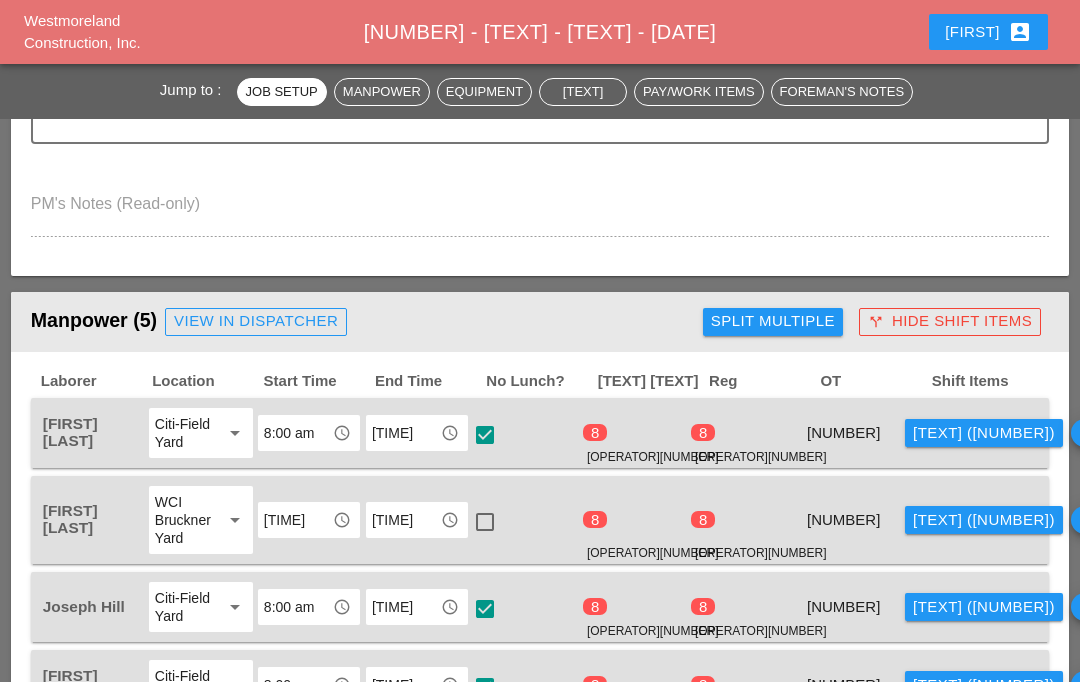 click on "[TEXT] ([NUMBER])" at bounding box center (984, 433) 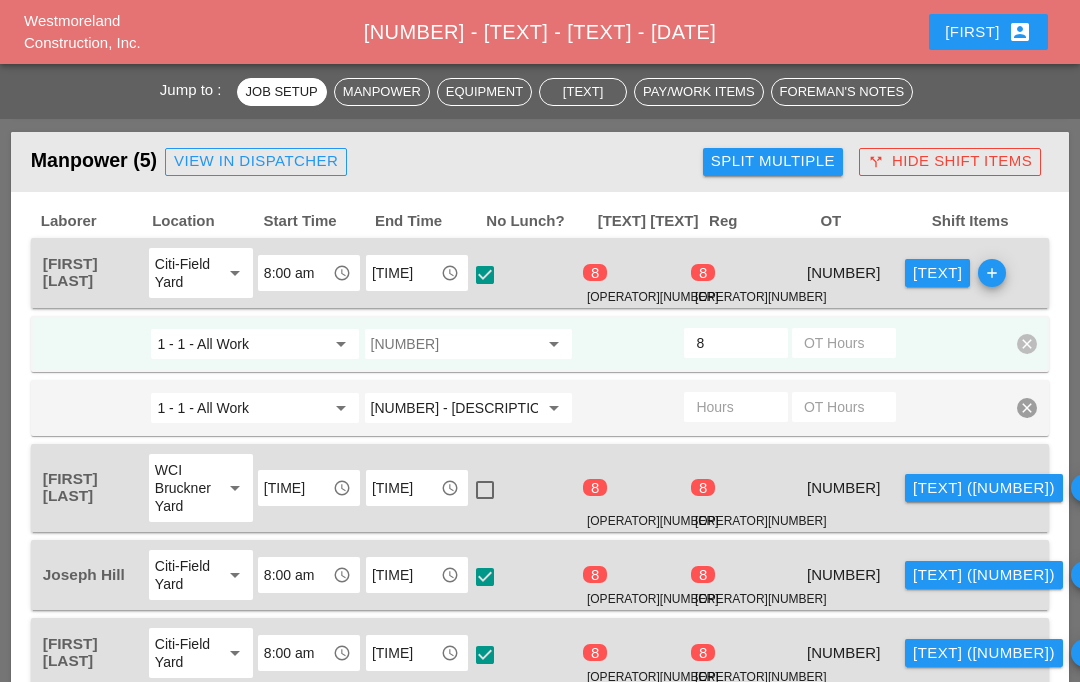 scroll, scrollTop: 855, scrollLeft: 0, axis: vertical 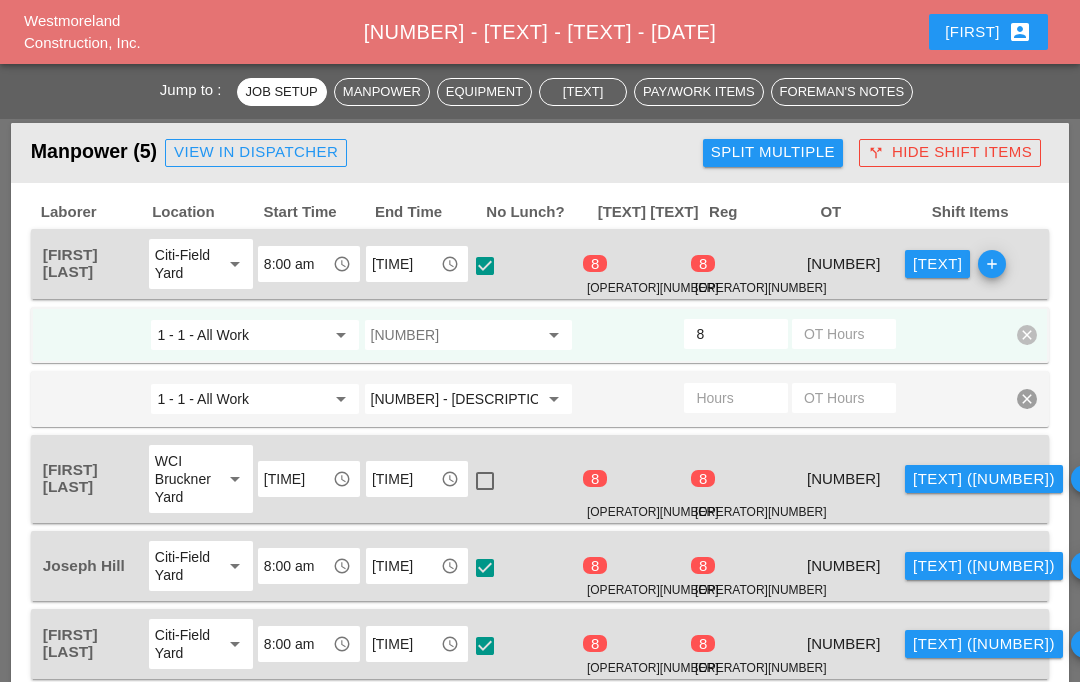 click on "[TEXT] ([NUMBER])" at bounding box center [984, 479] 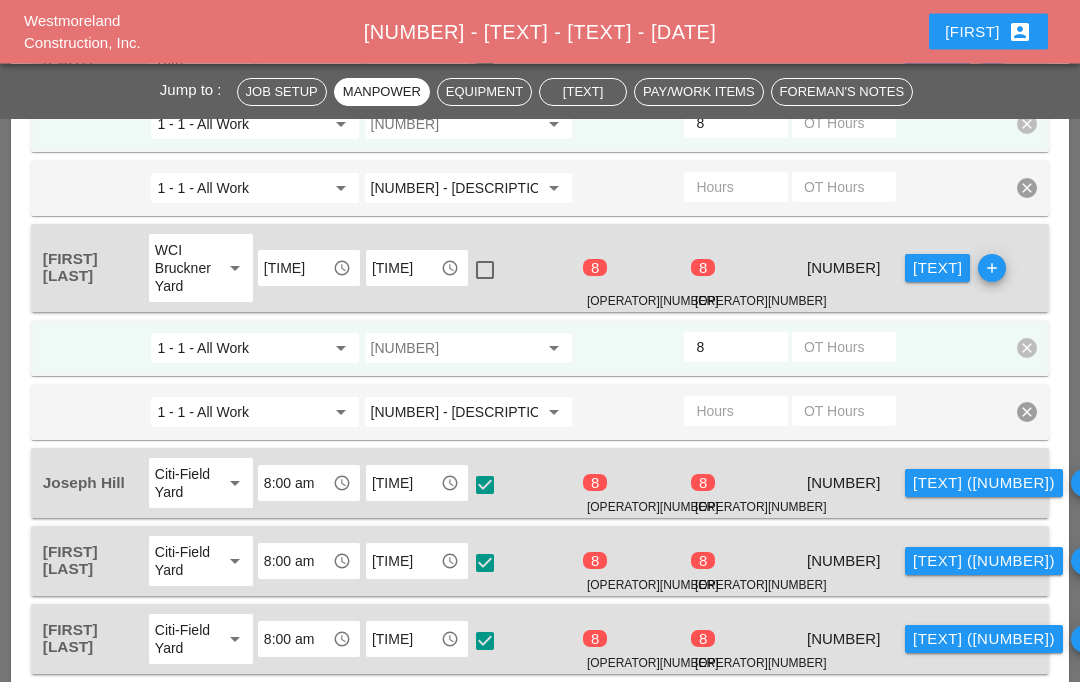 scroll, scrollTop: 1086, scrollLeft: 0, axis: vertical 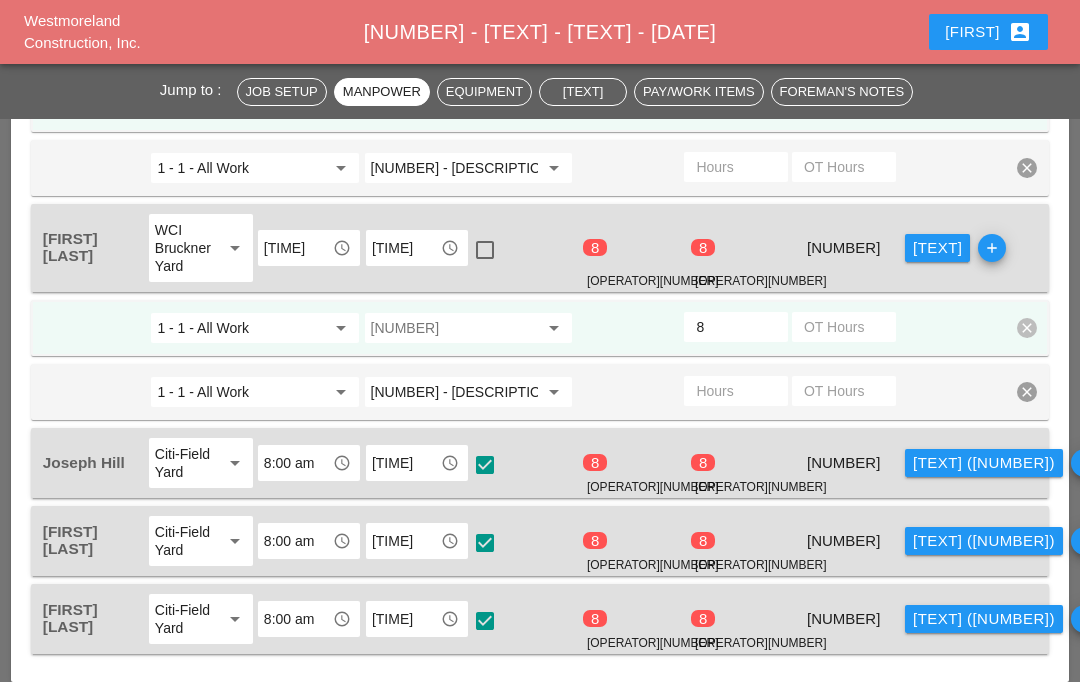 click on "[TEXT] ([NUMBER])" at bounding box center (984, 463) 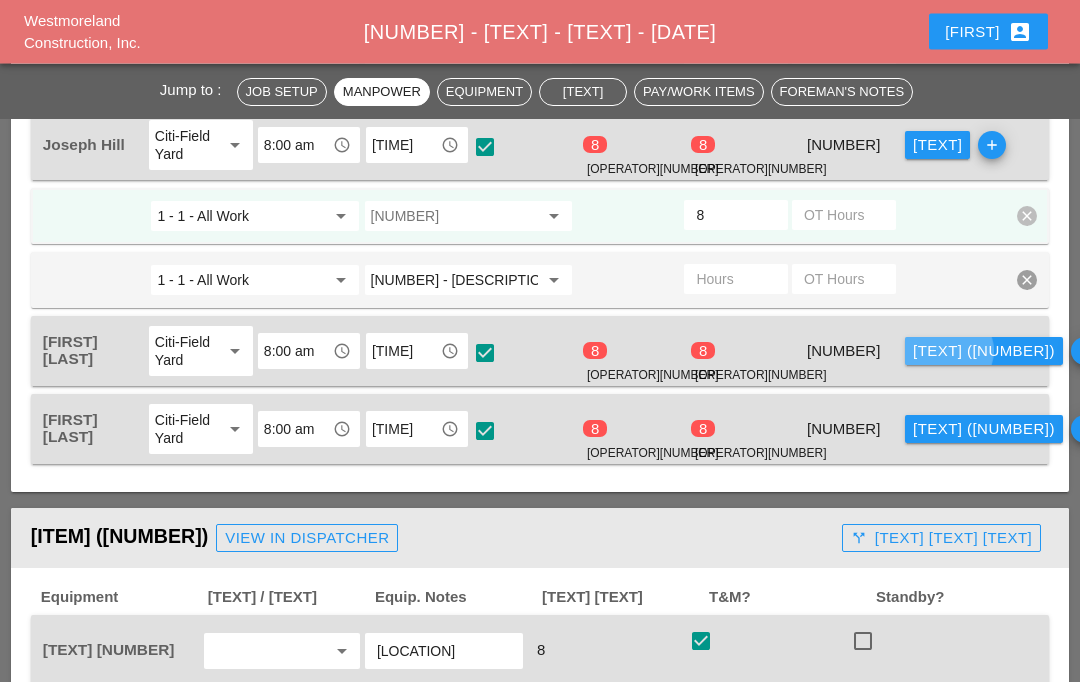 click on "[TEXT] ([NUMBER])" at bounding box center (984, 352) 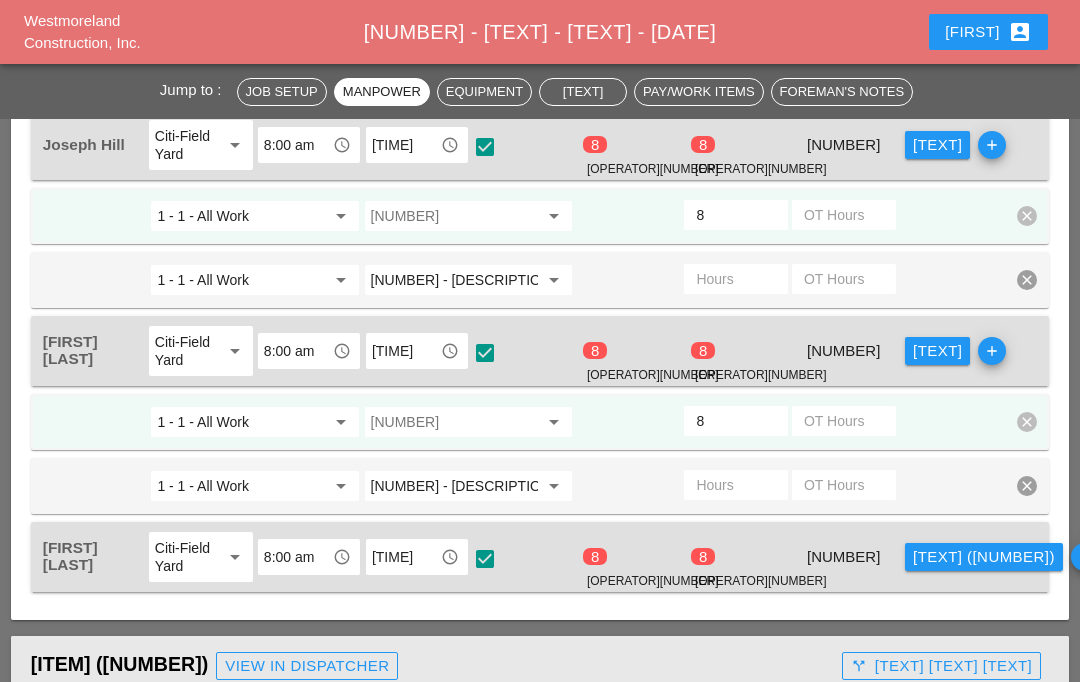 click on "[TEXT] ([NUMBER])" at bounding box center [984, 557] 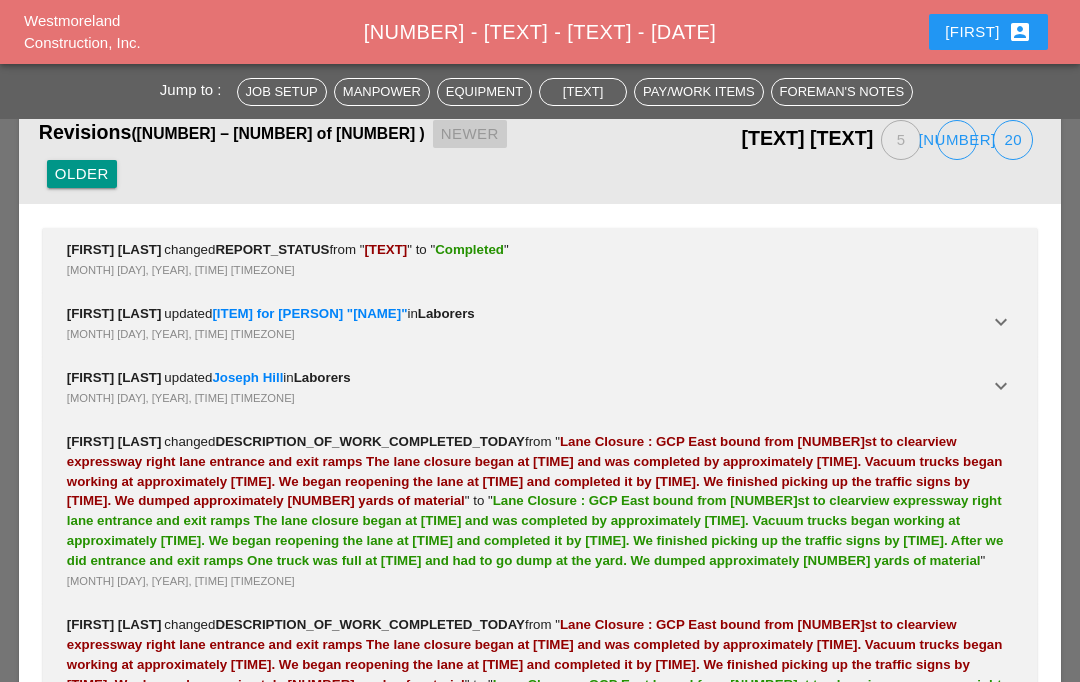 scroll, scrollTop: 4262, scrollLeft: 0, axis: vertical 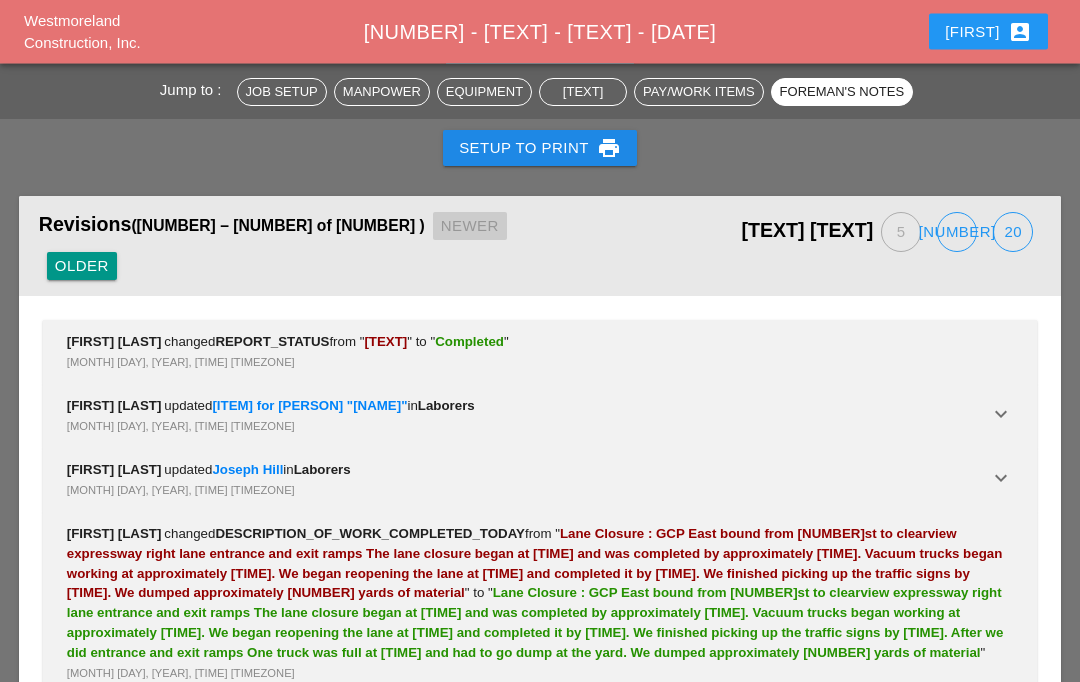 click on "20" at bounding box center [1013, 233] 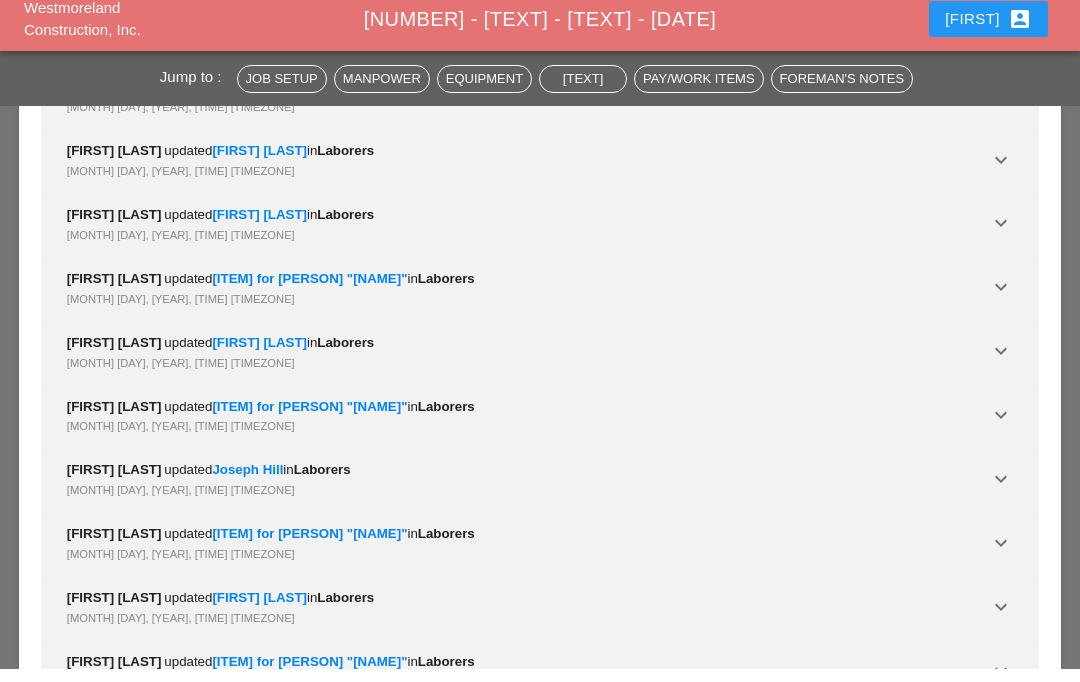 scroll, scrollTop: 5319, scrollLeft: 0, axis: vertical 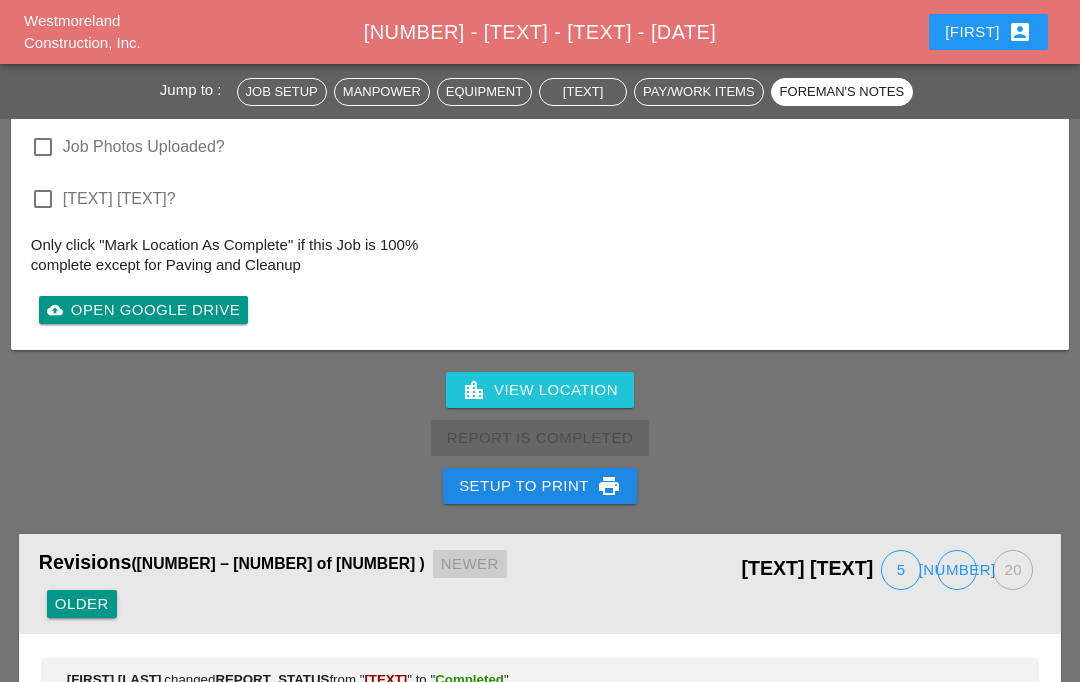click on "Older" at bounding box center (82, 604) 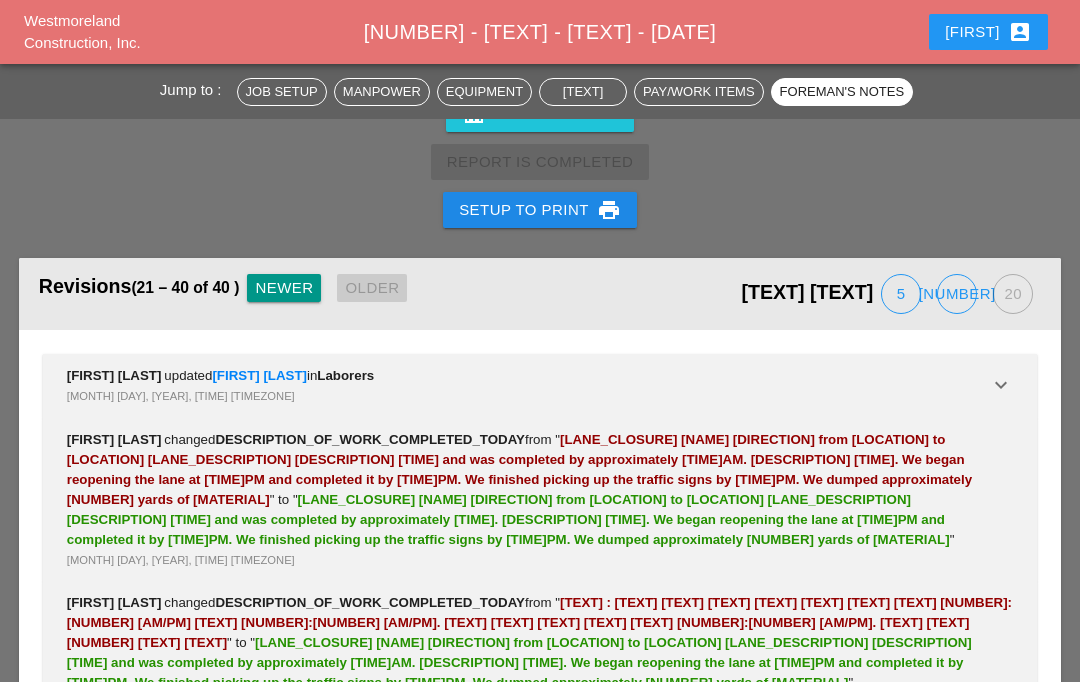 scroll, scrollTop: 4200, scrollLeft: 0, axis: vertical 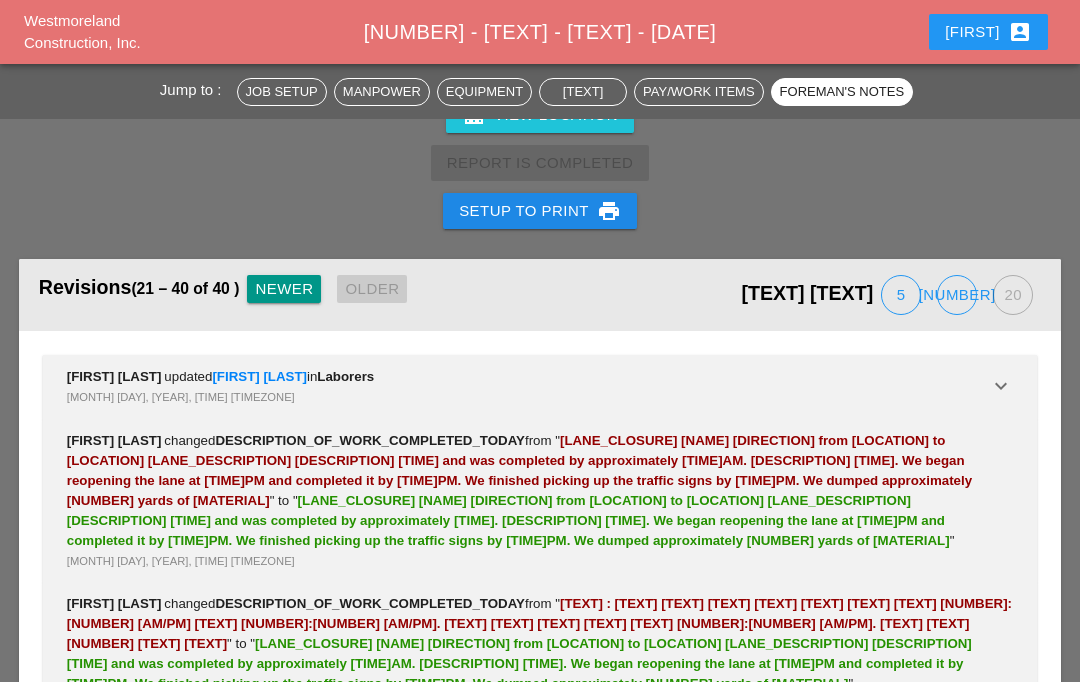 click on "keyboard_arrow_down" at bounding box center (1001, 386) 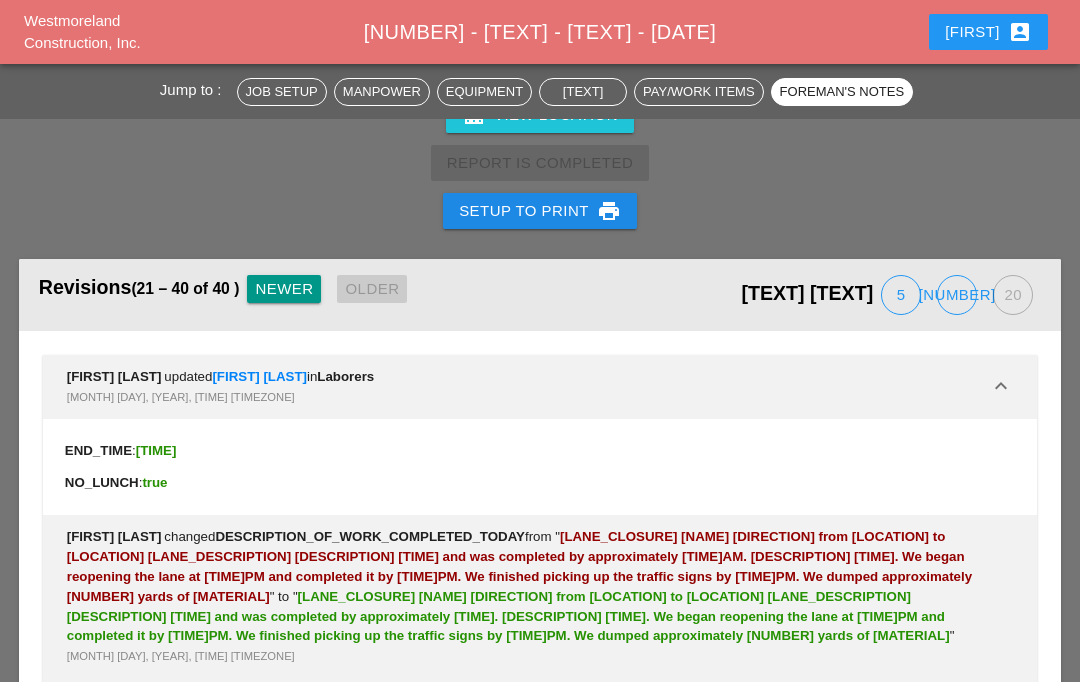 click on "Newer" at bounding box center (284, 289) 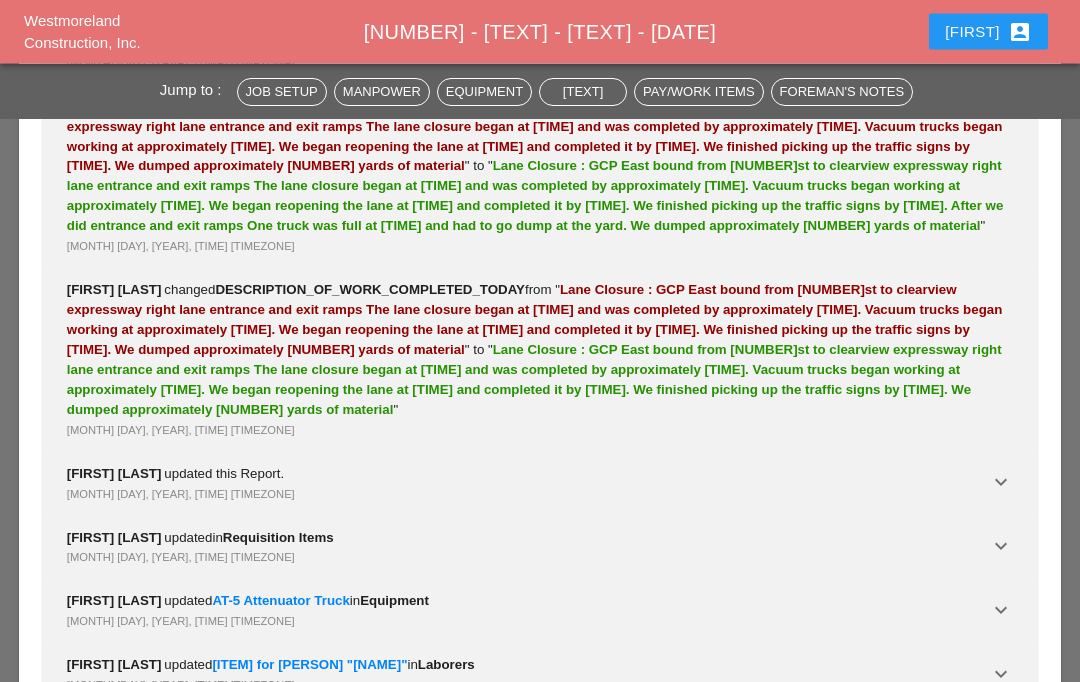 scroll, scrollTop: 4691, scrollLeft: 0, axis: vertical 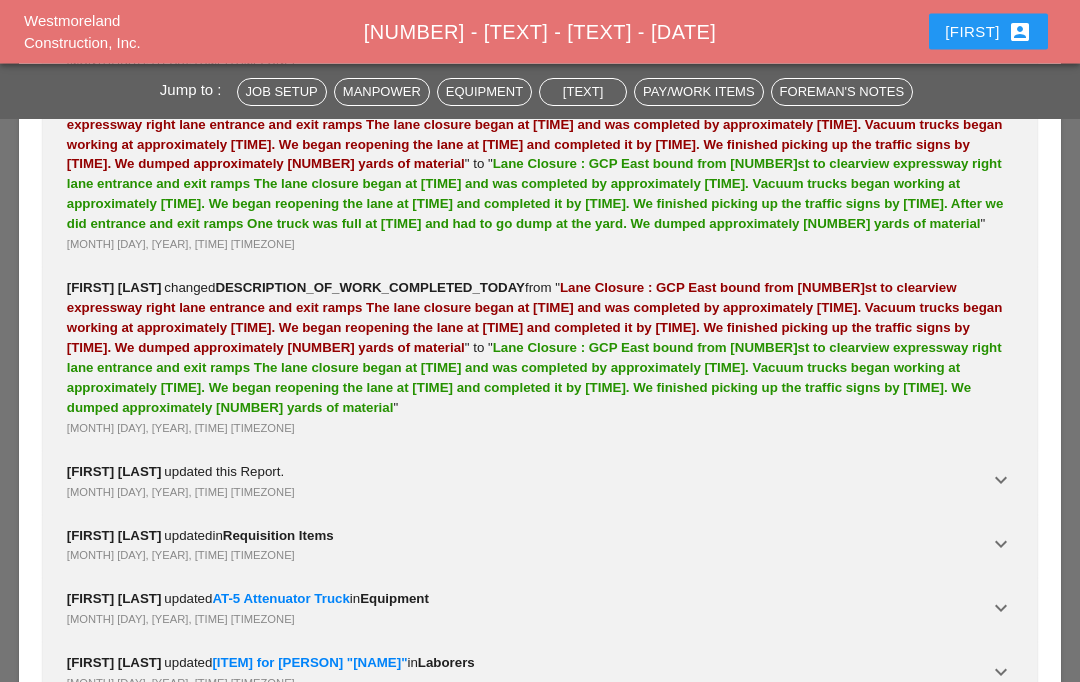 click on "[PERSON] updated   in  [ITEM] [MONTH] [DAY], [YEAR], [TIME] [TIMEZONE] keyboard_arrow_down" at bounding box center (540, 547) 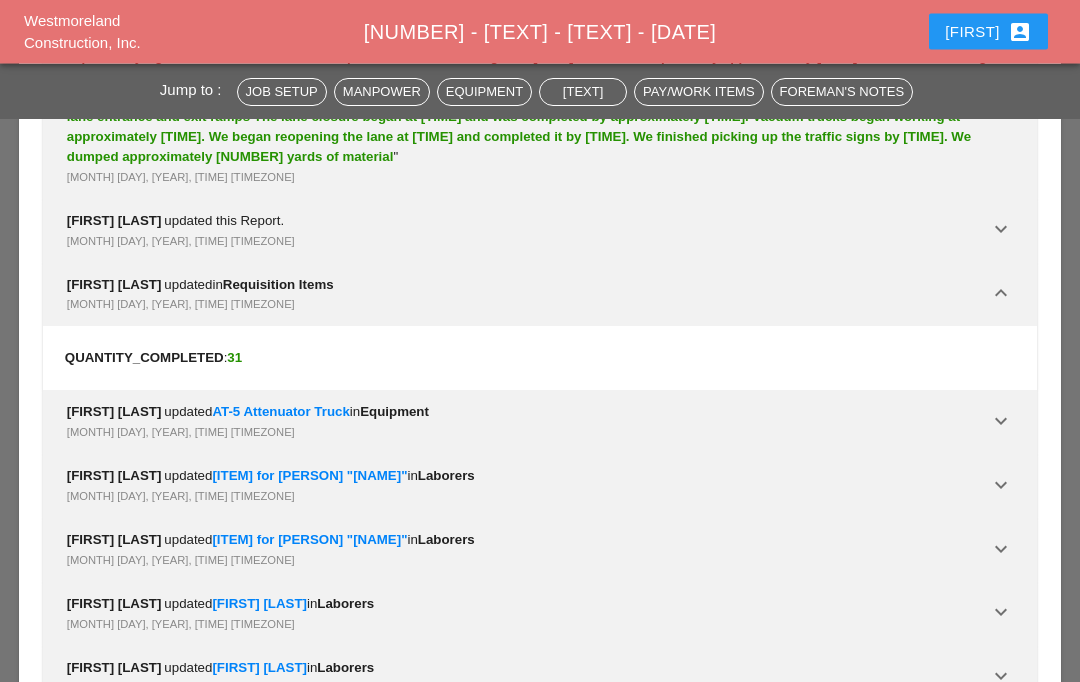 scroll, scrollTop: 4943, scrollLeft: 0, axis: vertical 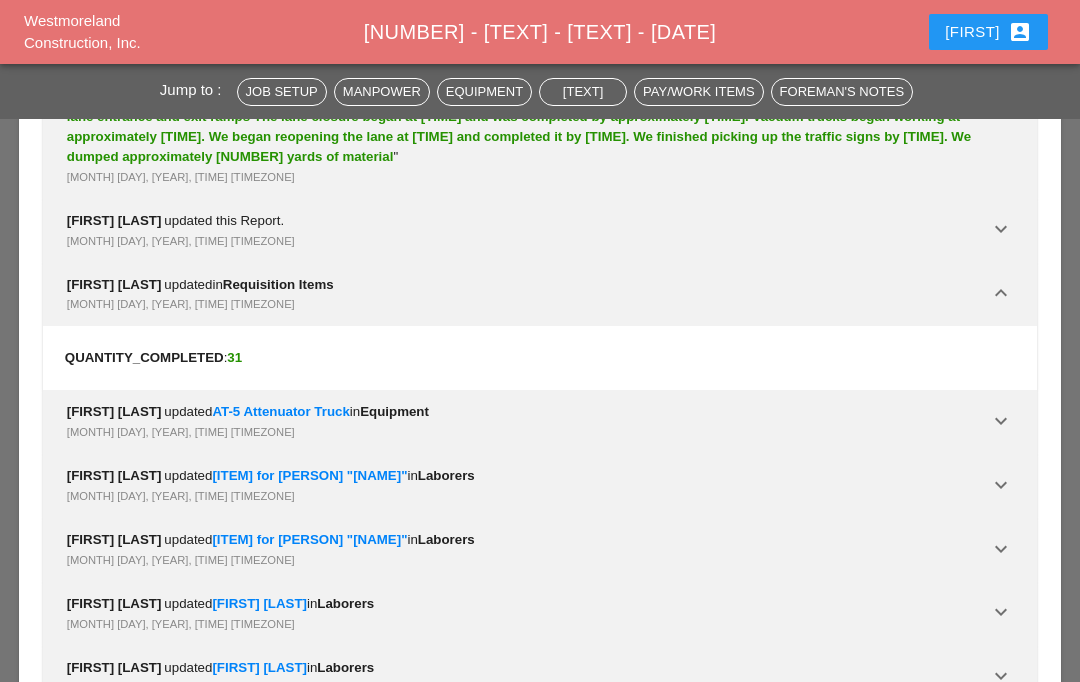 click on "keyboard_arrow_down" at bounding box center (1001, 549) 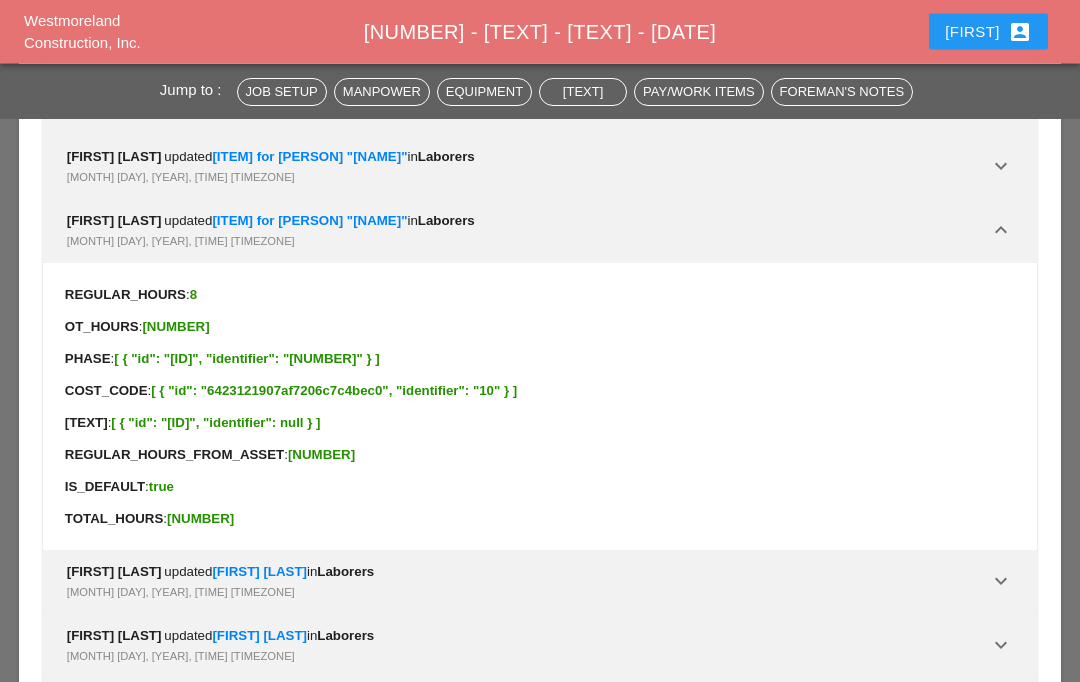 scroll, scrollTop: 5263, scrollLeft: 0, axis: vertical 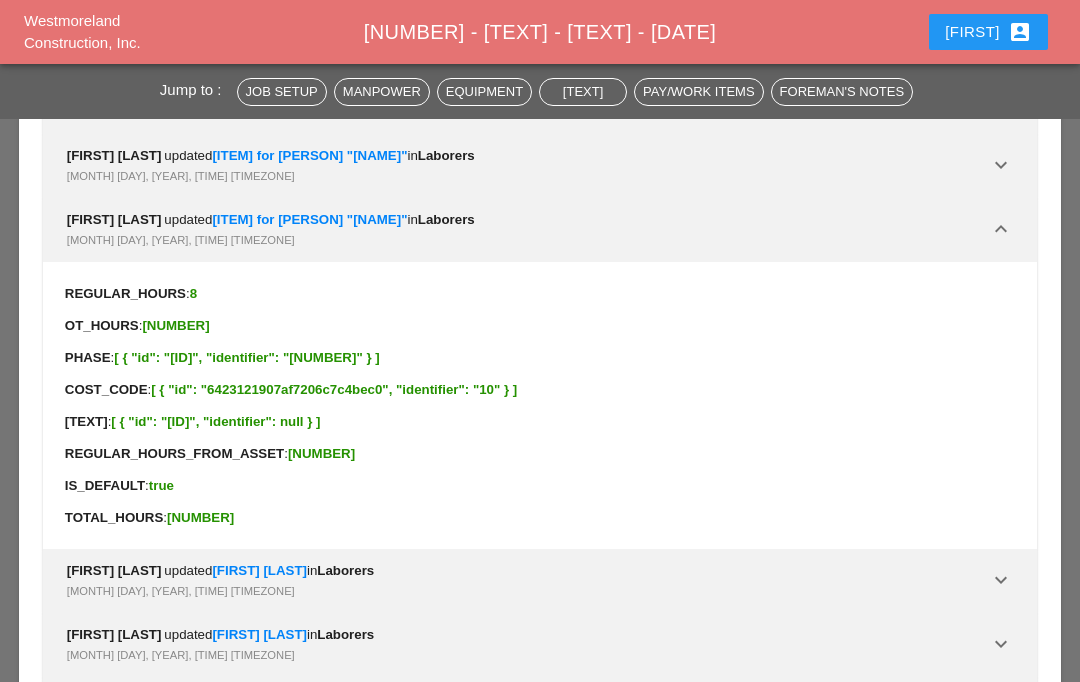 click on "[FIRST] [LAST] updated [FIRST] [LAST] in [TEXT] [MONTH] [DAY], [YEAR], [TIME] [TIMEZONE]" at bounding box center (540, 773) 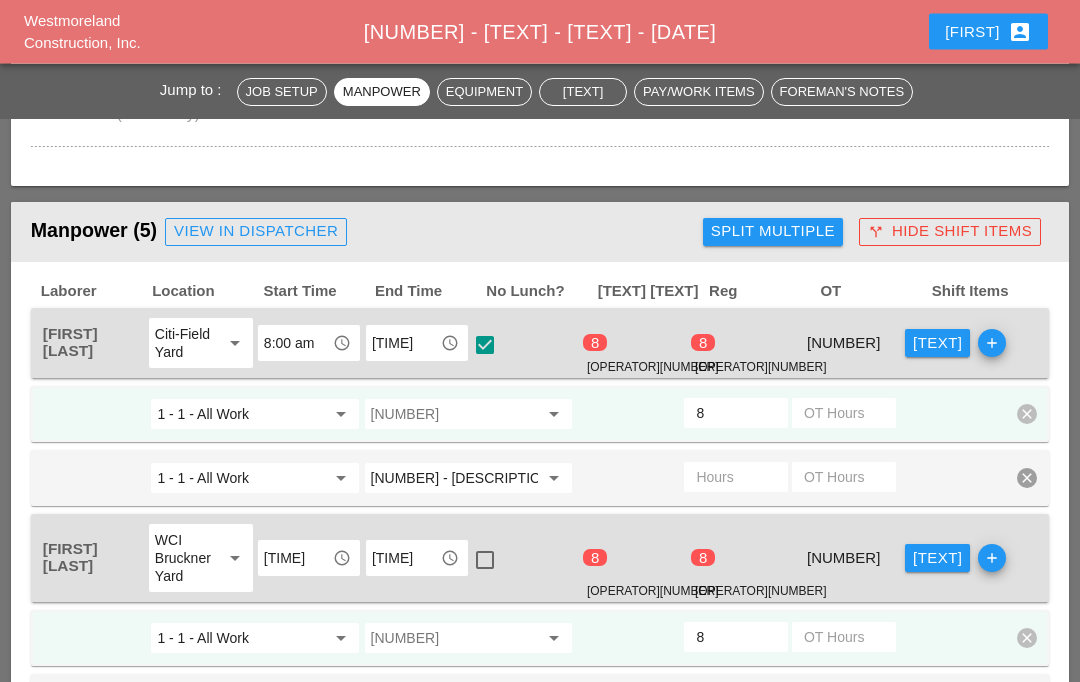 scroll, scrollTop: 776, scrollLeft: 0, axis: vertical 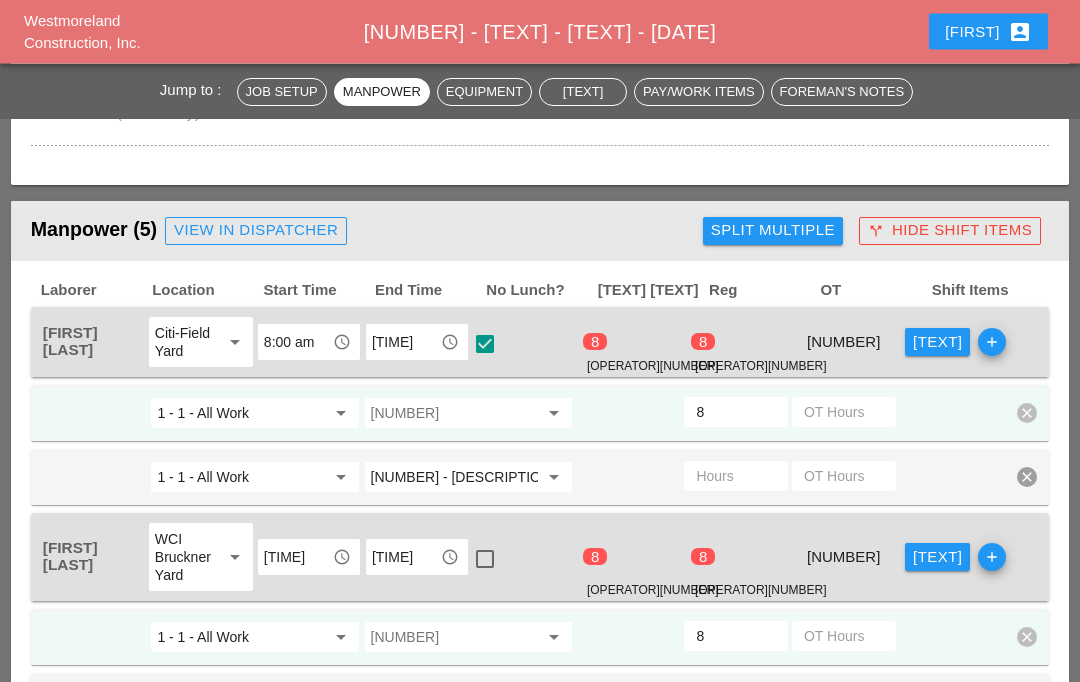 click at bounding box center [454, 414] 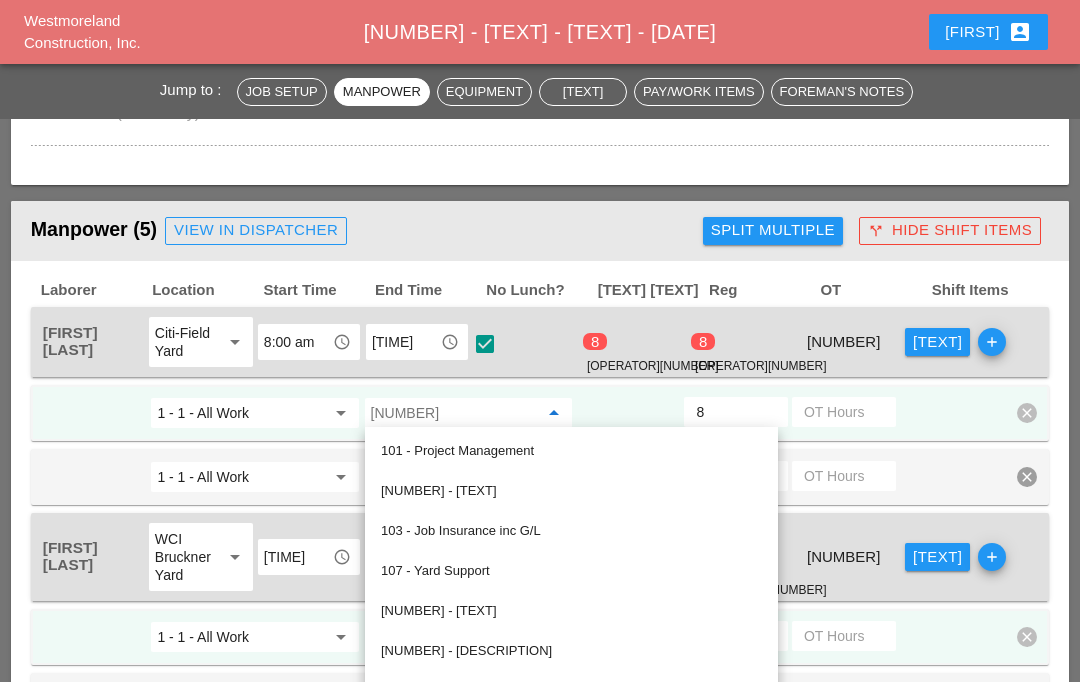 scroll, scrollTop: 776, scrollLeft: 0, axis: vertical 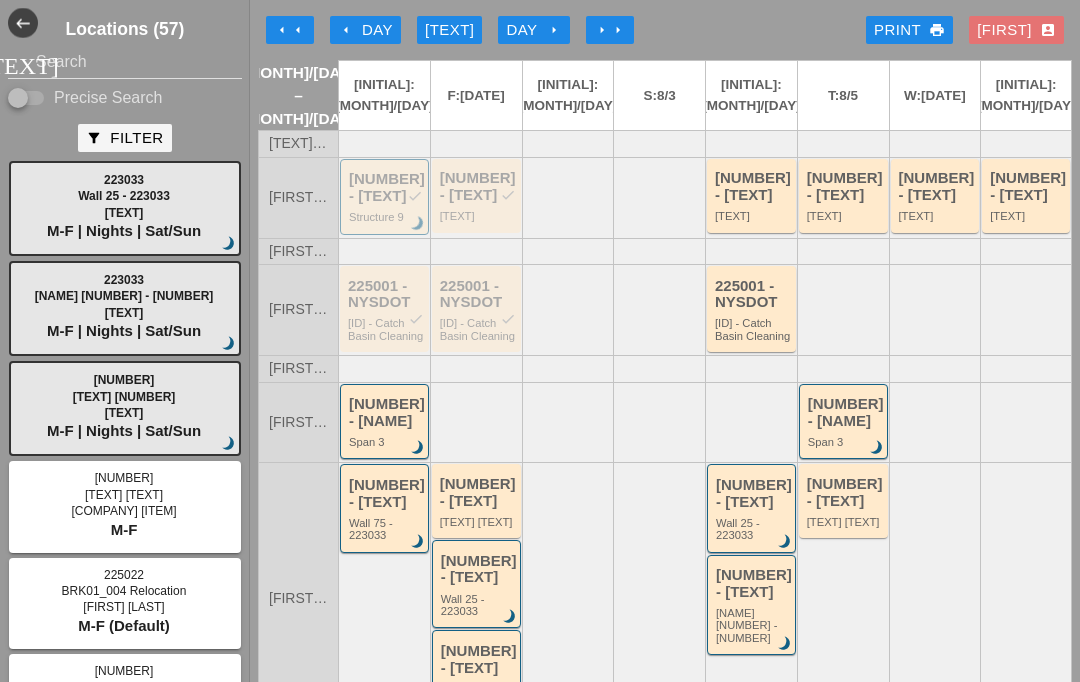 click on "[NUMBER] - NYSDOT  check" at bounding box center (386, 187) 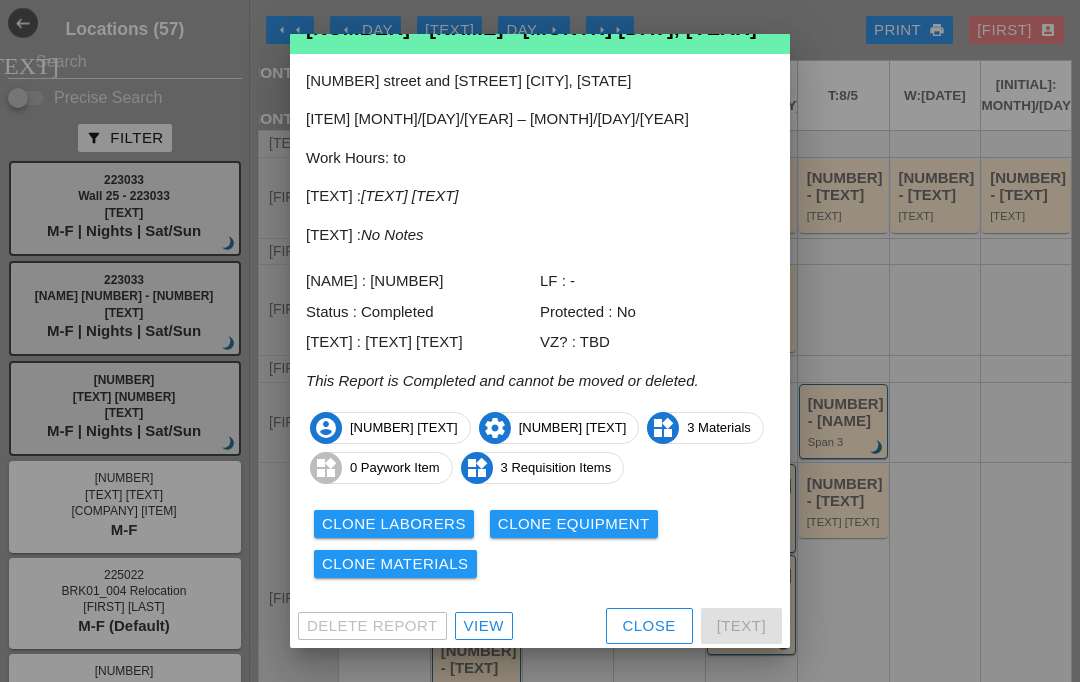 scroll, scrollTop: 62, scrollLeft: 0, axis: vertical 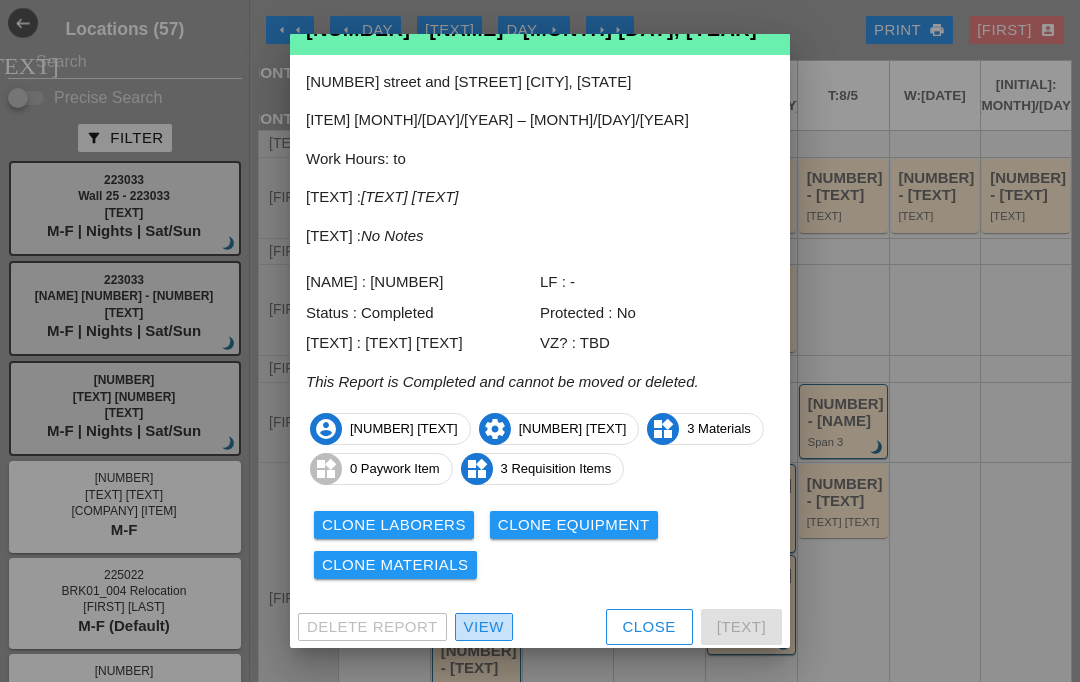 click on "View" at bounding box center [484, 627] 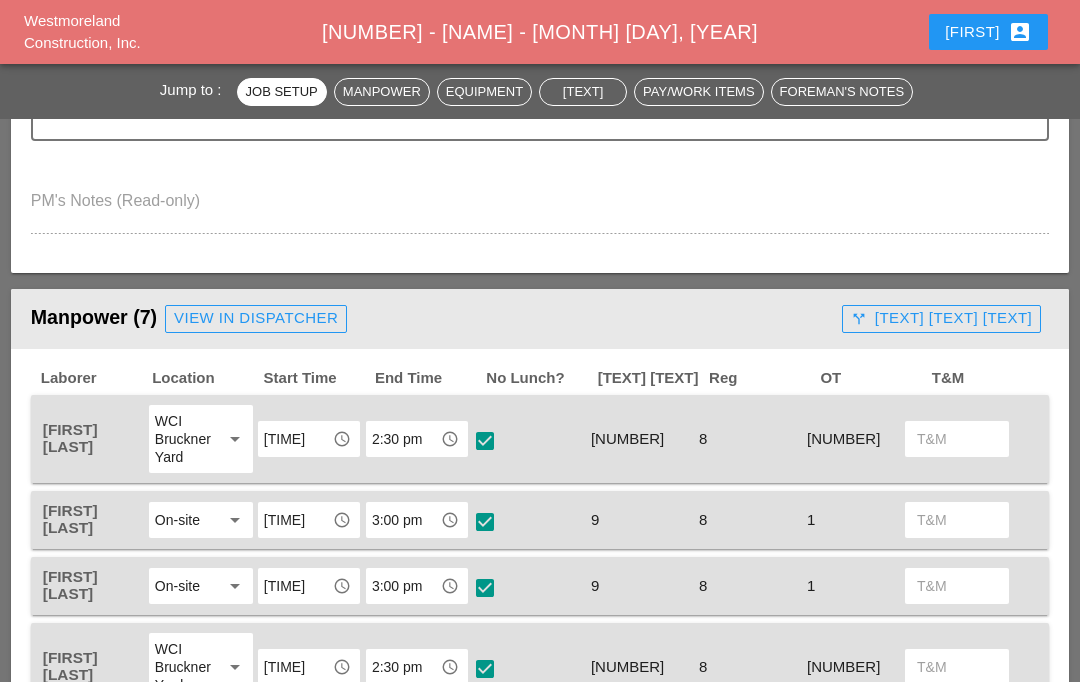 scroll, scrollTop: 991, scrollLeft: 0, axis: vertical 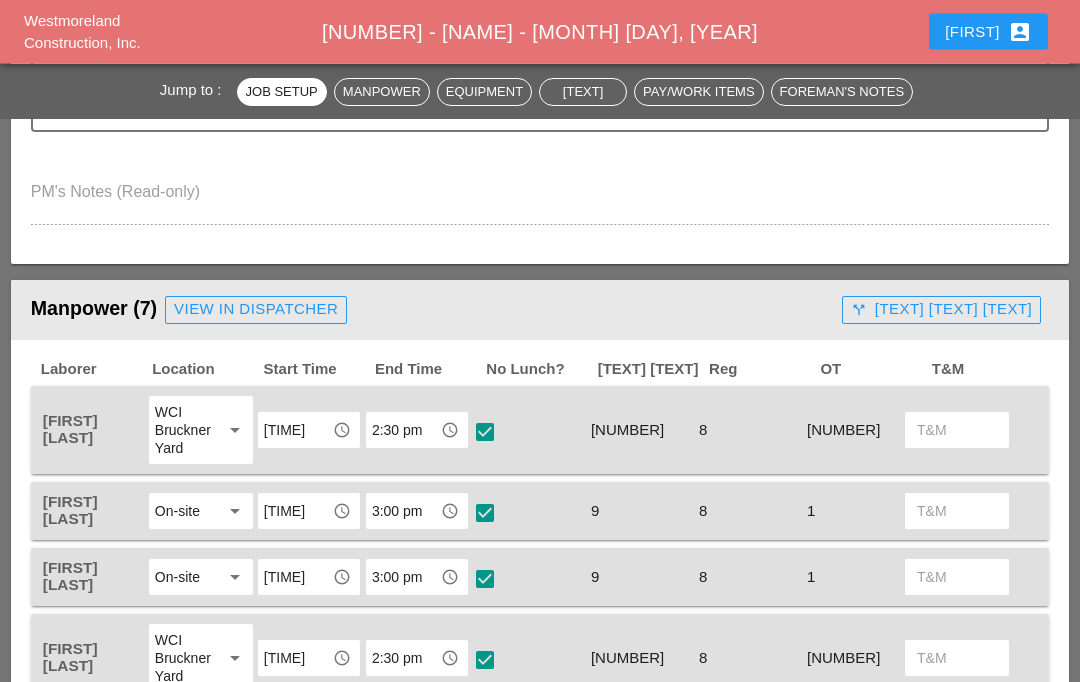 click on "[TEXT] [TEXT] [TEXT]" at bounding box center (941, 310) 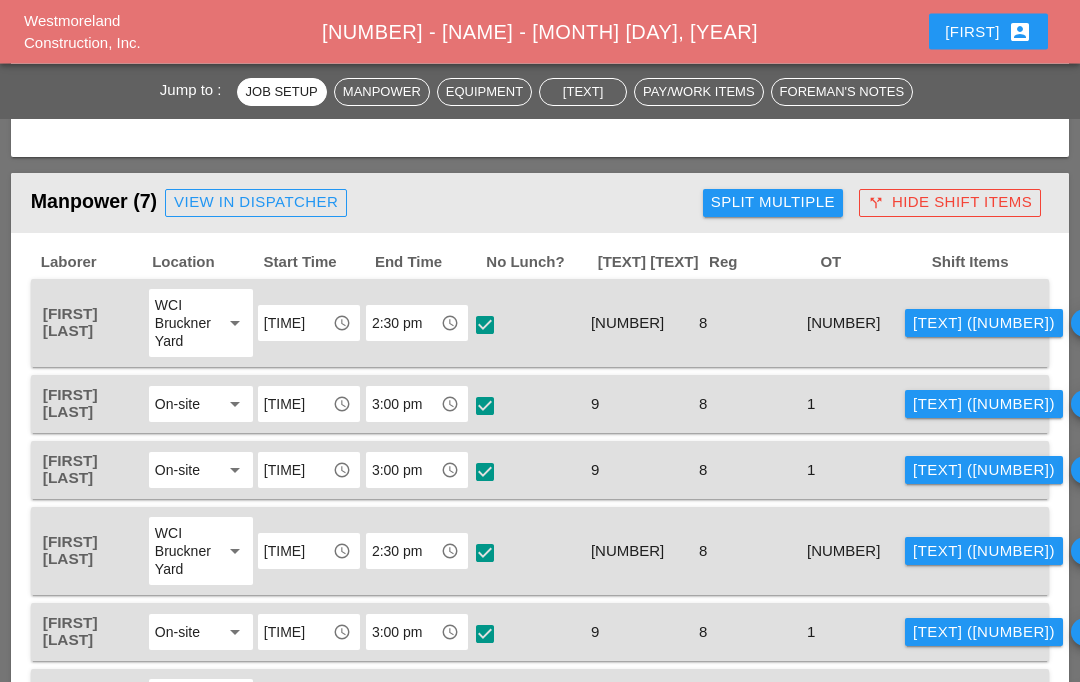 scroll, scrollTop: 1101, scrollLeft: 0, axis: vertical 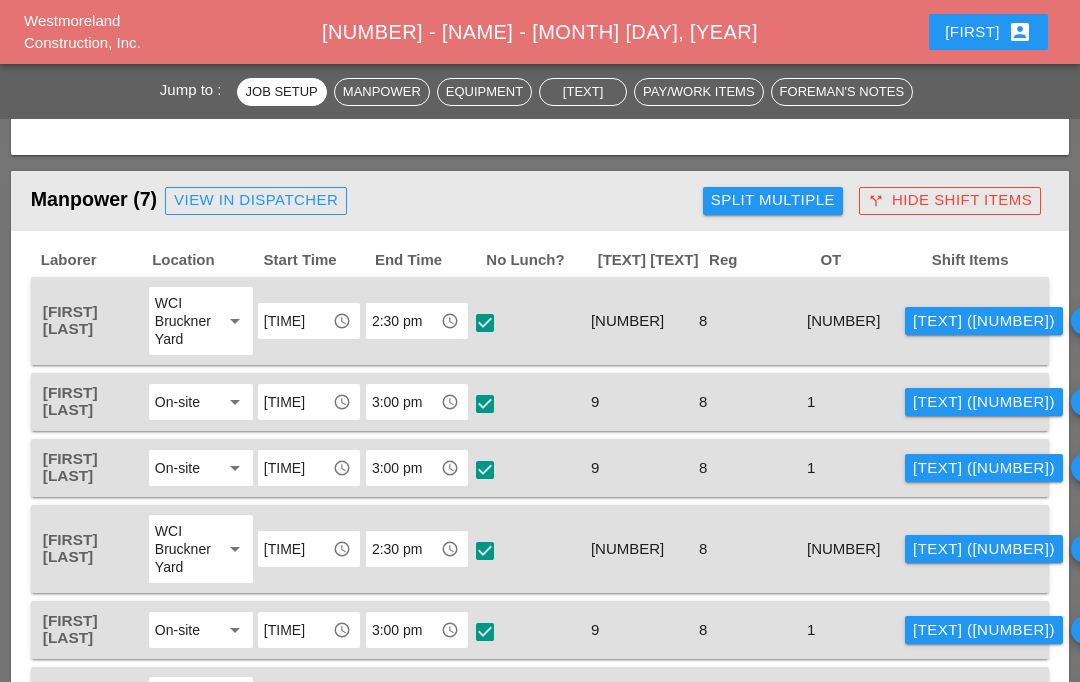 click on "[TEXT] ([NUMBER])" at bounding box center (984, 402) 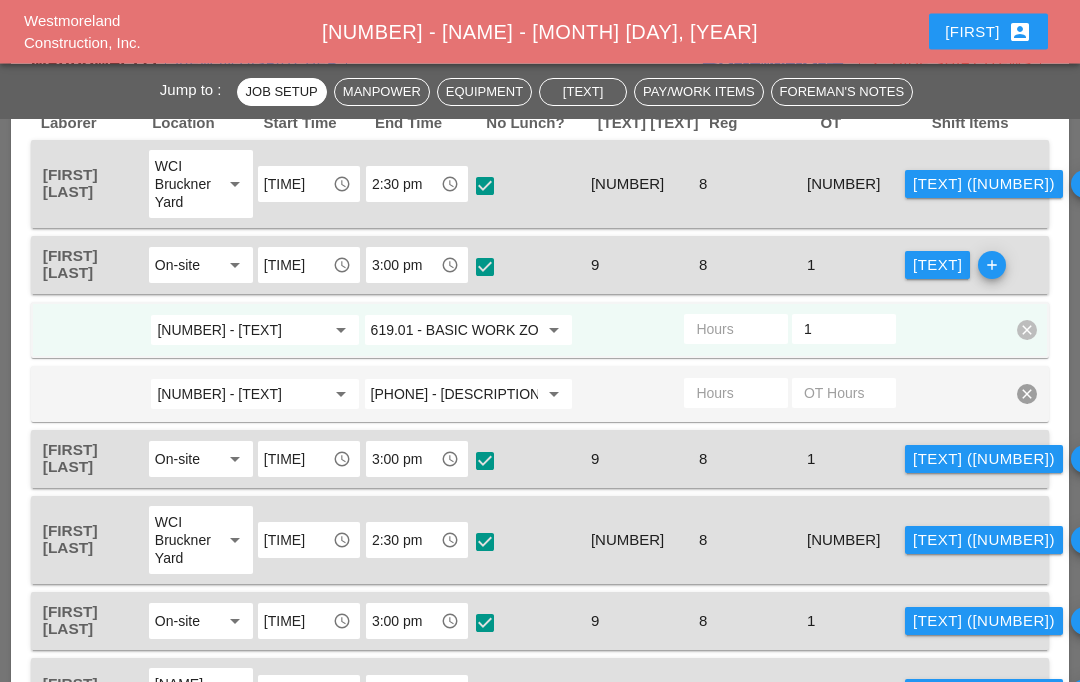 scroll, scrollTop: 1239, scrollLeft: 0, axis: vertical 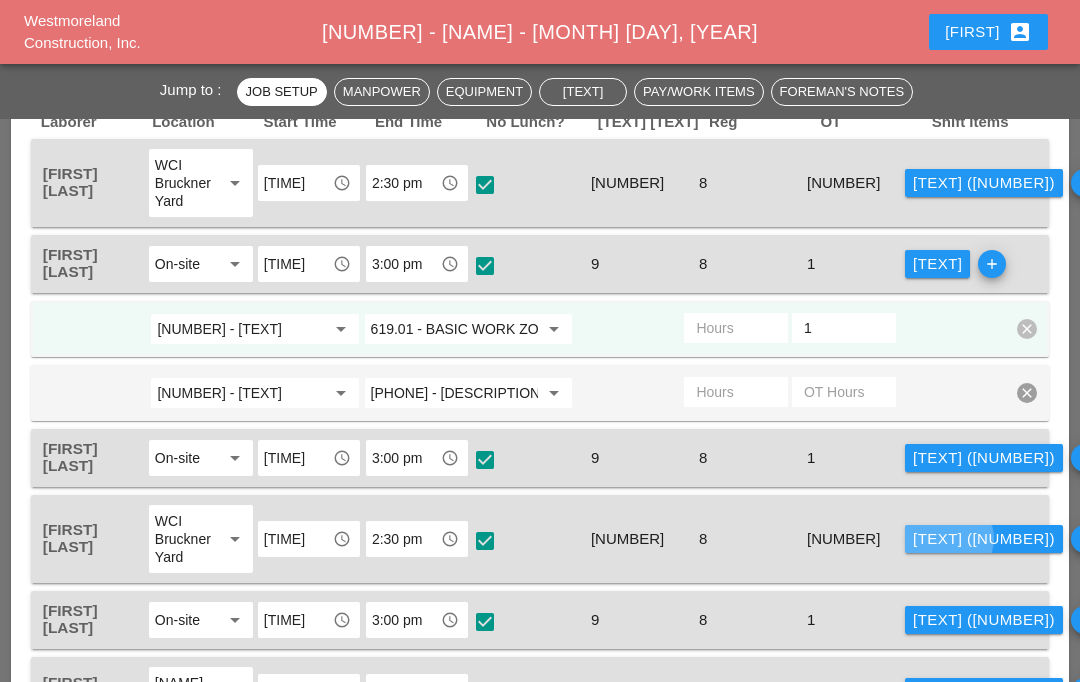 click on "[TEXT] ([NUMBER])" at bounding box center (984, 539) 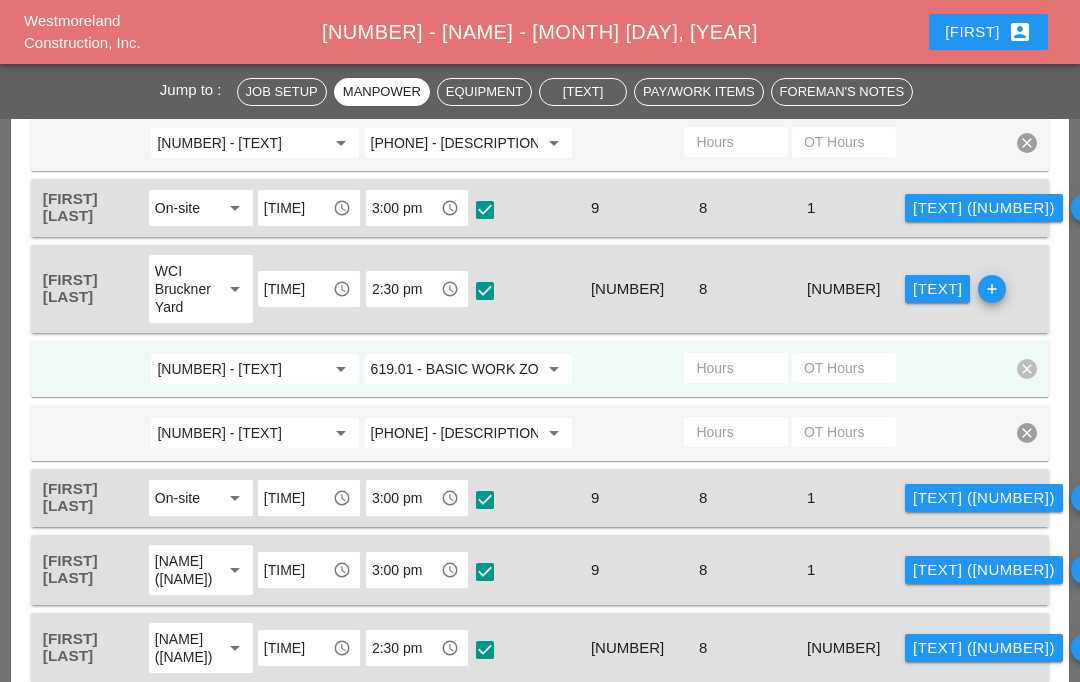 scroll, scrollTop: 1499, scrollLeft: 0, axis: vertical 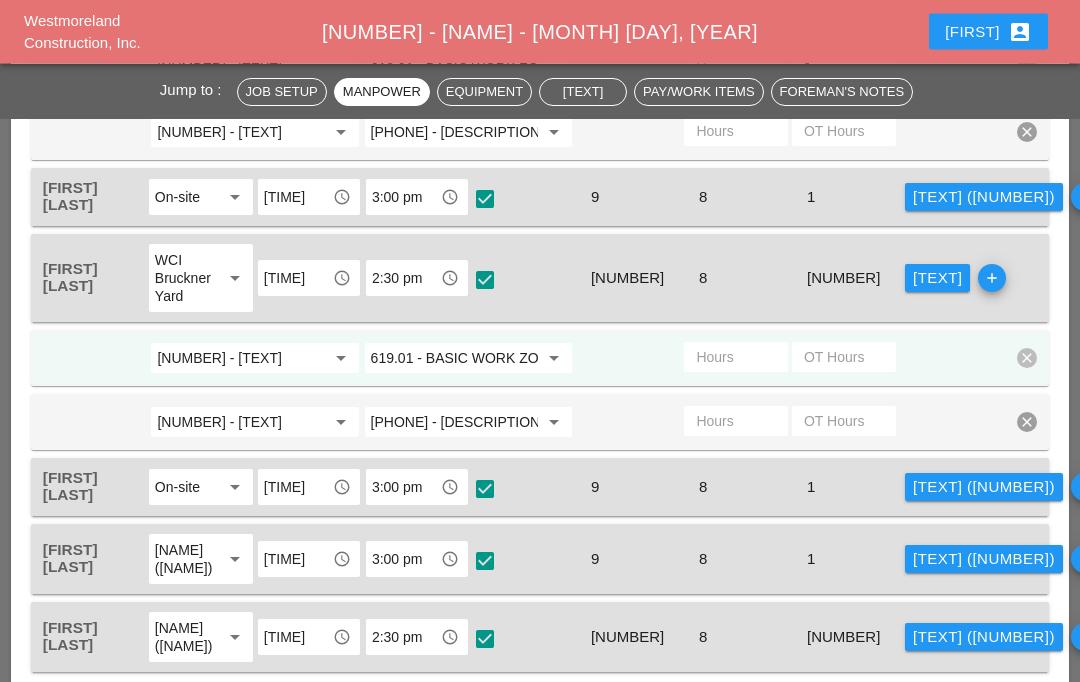 click on "[TEXT] ([NUMBER])" at bounding box center (984, 560) 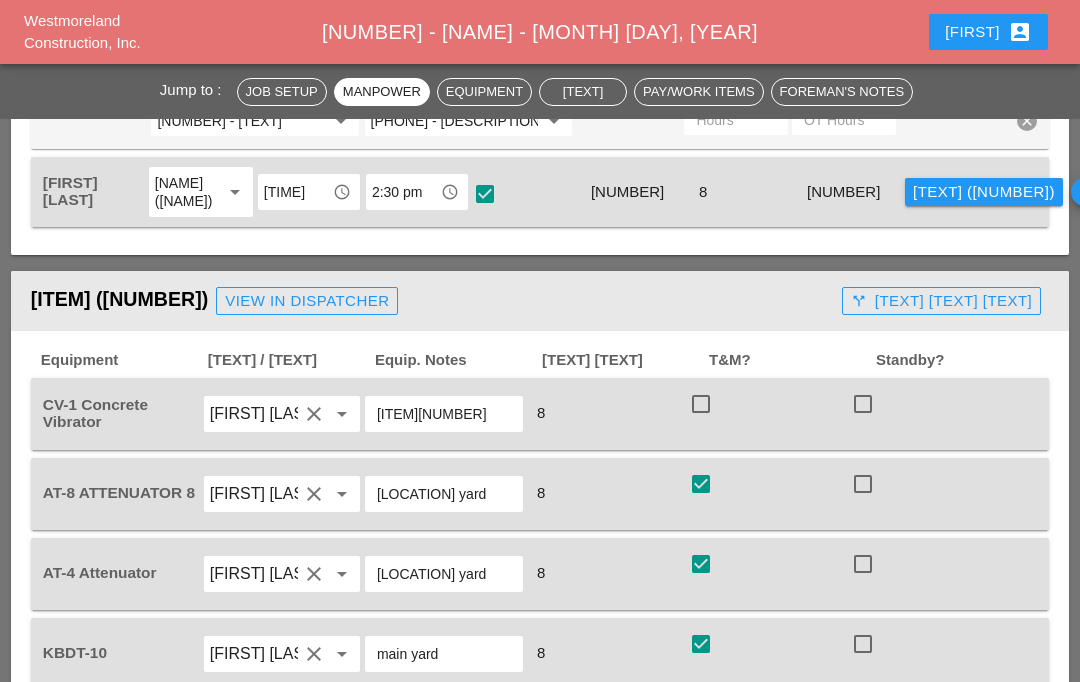 scroll, scrollTop: 2077, scrollLeft: 0, axis: vertical 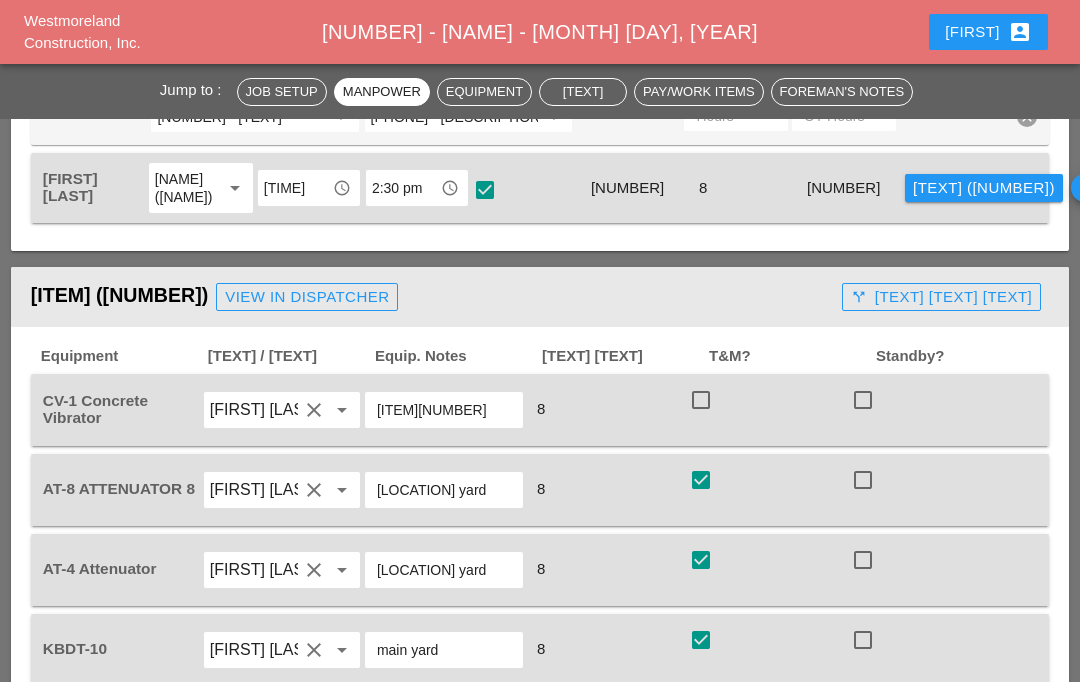click on "[TEXT] [TEXT] [TEXT]" at bounding box center [941, 297] 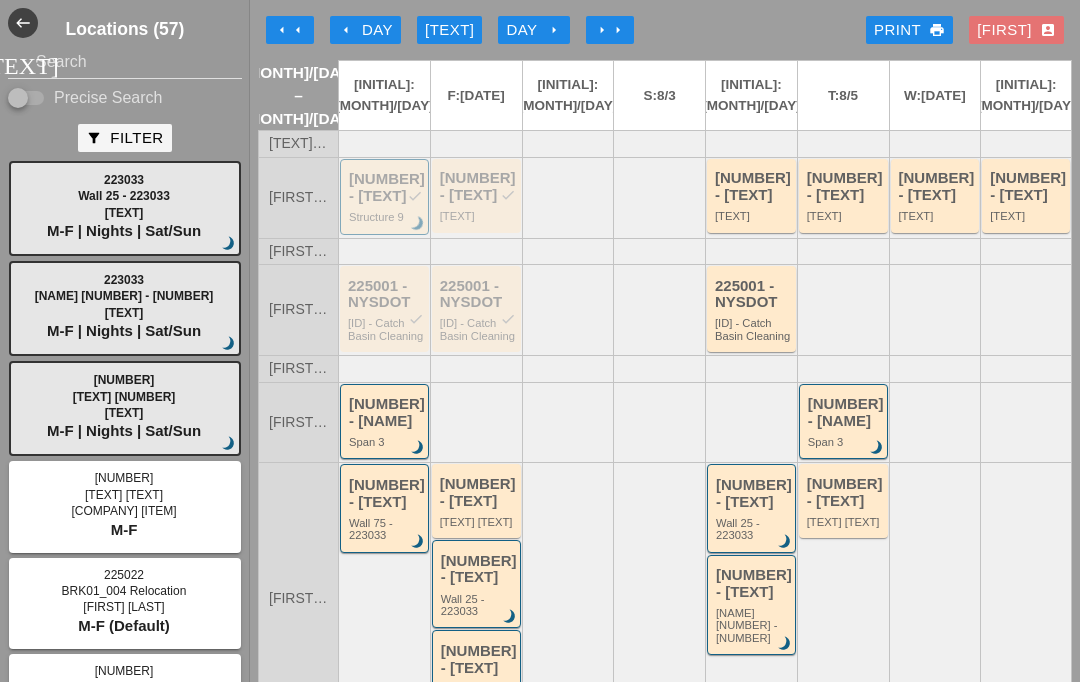 scroll, scrollTop: 58, scrollLeft: 0, axis: vertical 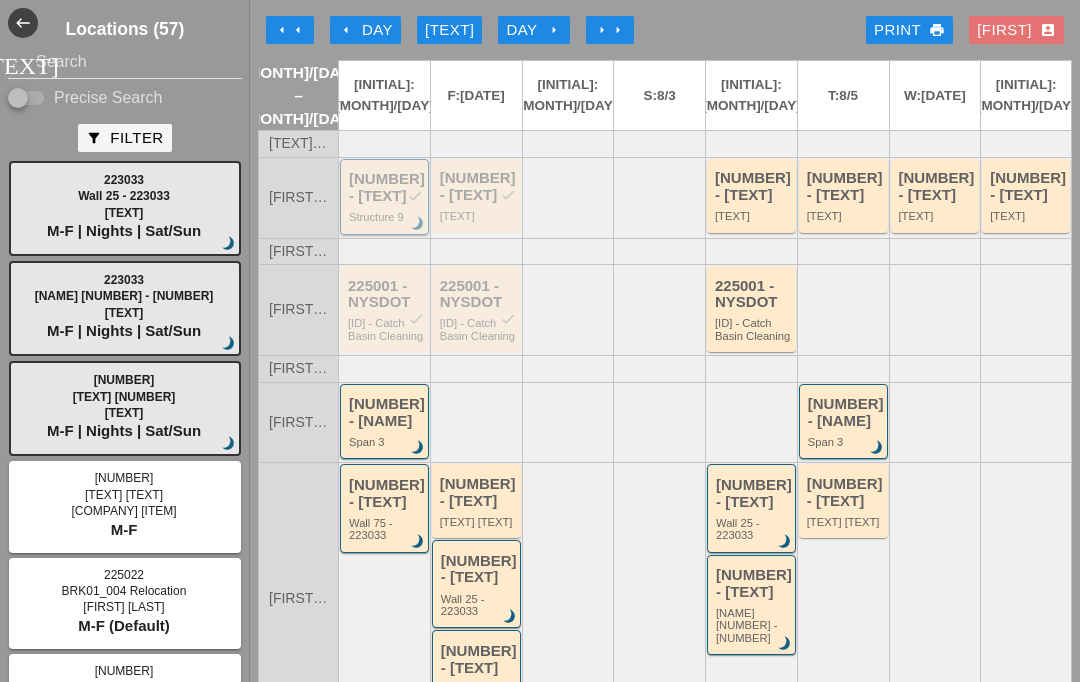 click on "[NUMBER] - NYSDOT  check" at bounding box center (386, 187) 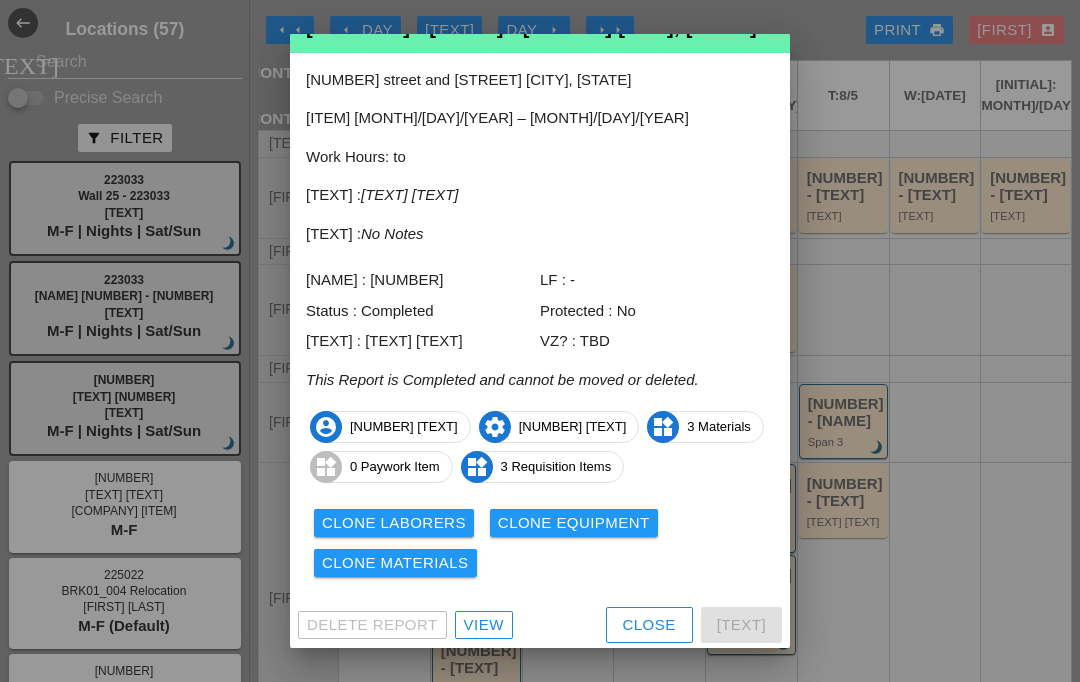 scroll, scrollTop: 62, scrollLeft: 0, axis: vertical 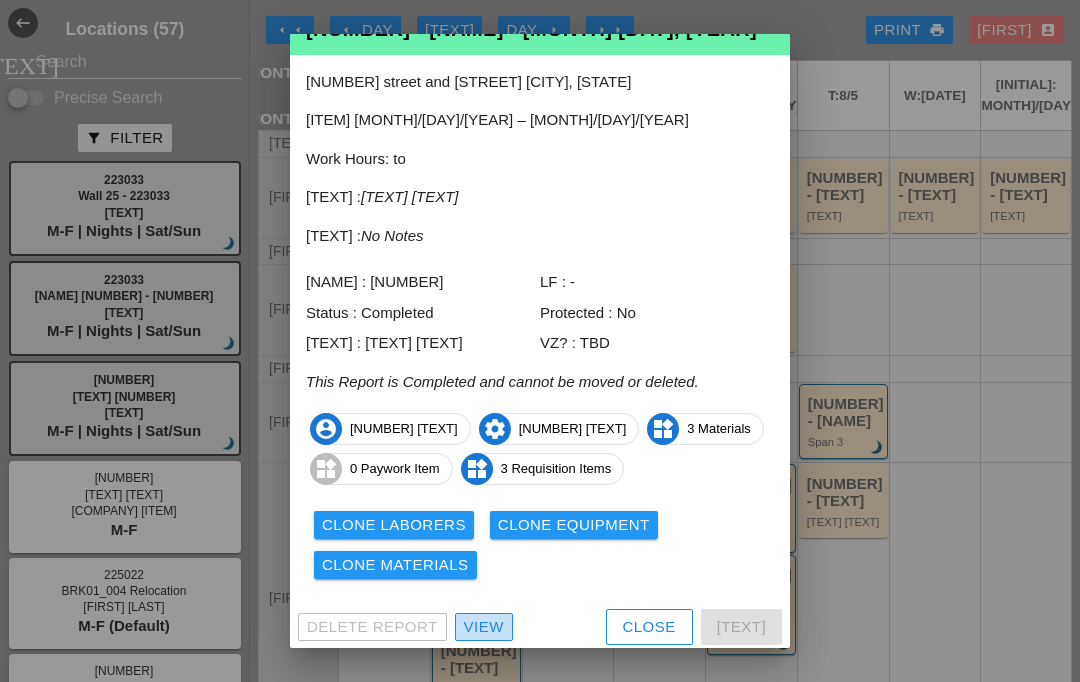 click on "View" at bounding box center (484, 627) 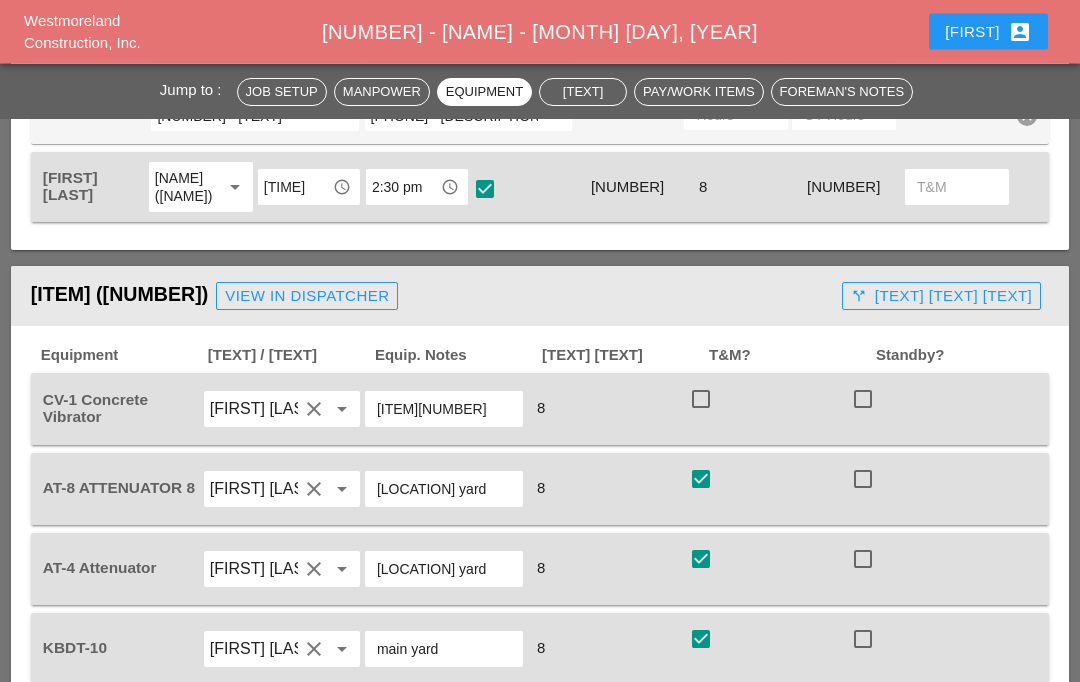 scroll, scrollTop: 1896, scrollLeft: 0, axis: vertical 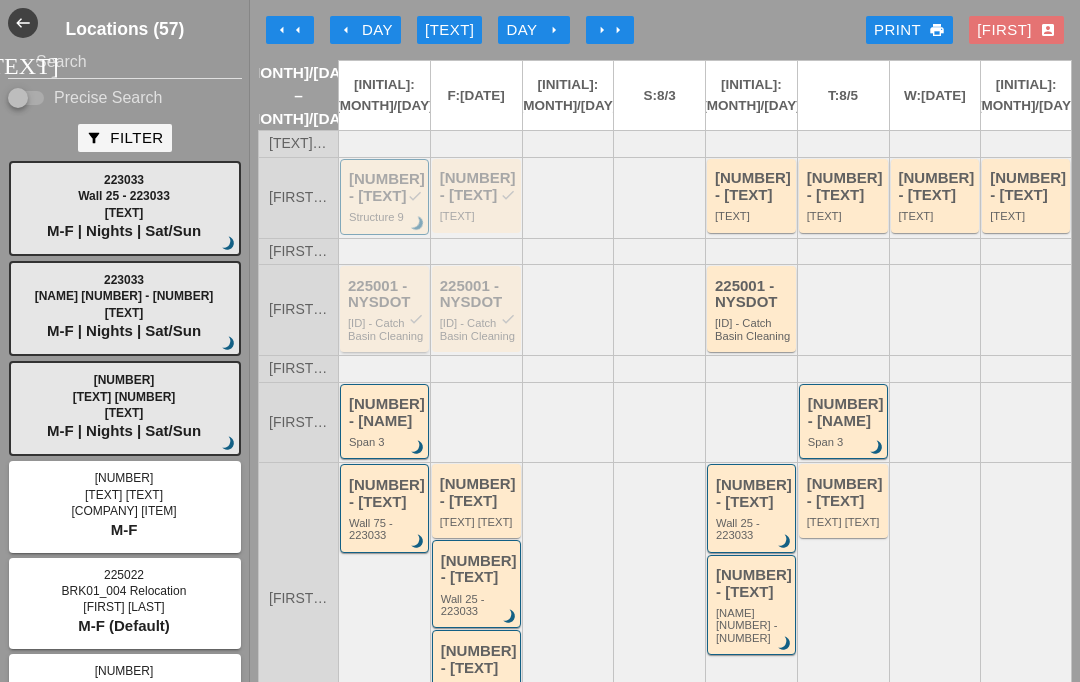 click on "[NUMBER] - NYSDOT  check D[NUMBER] - Catch Basin Cleaning" at bounding box center [386, 310] 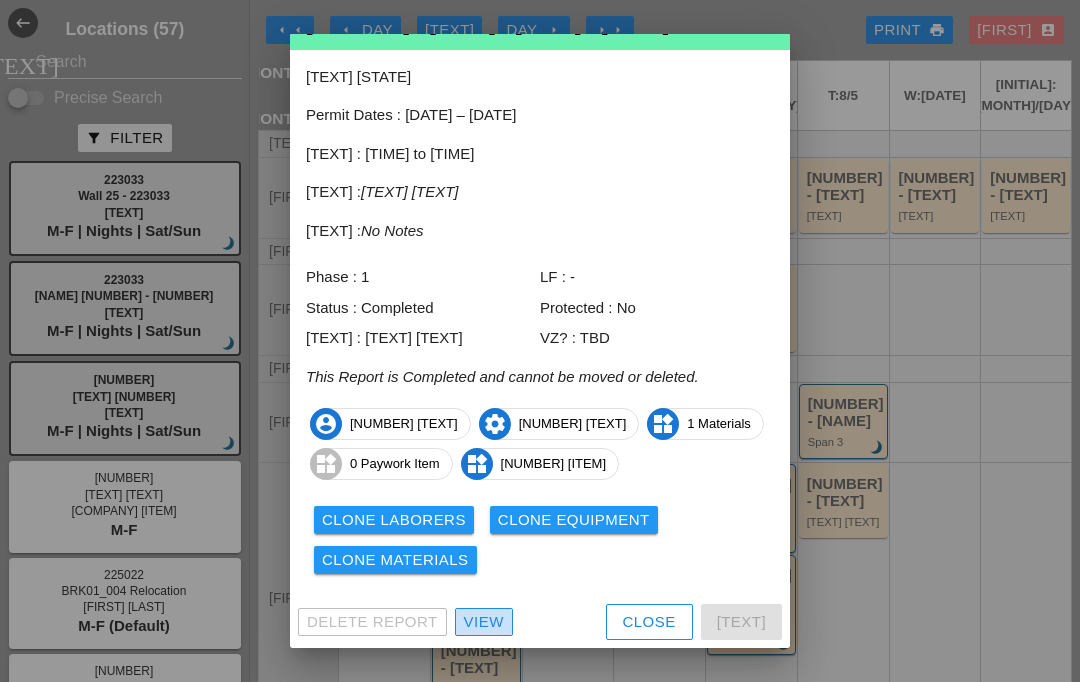 scroll, scrollTop: 83, scrollLeft: 0, axis: vertical 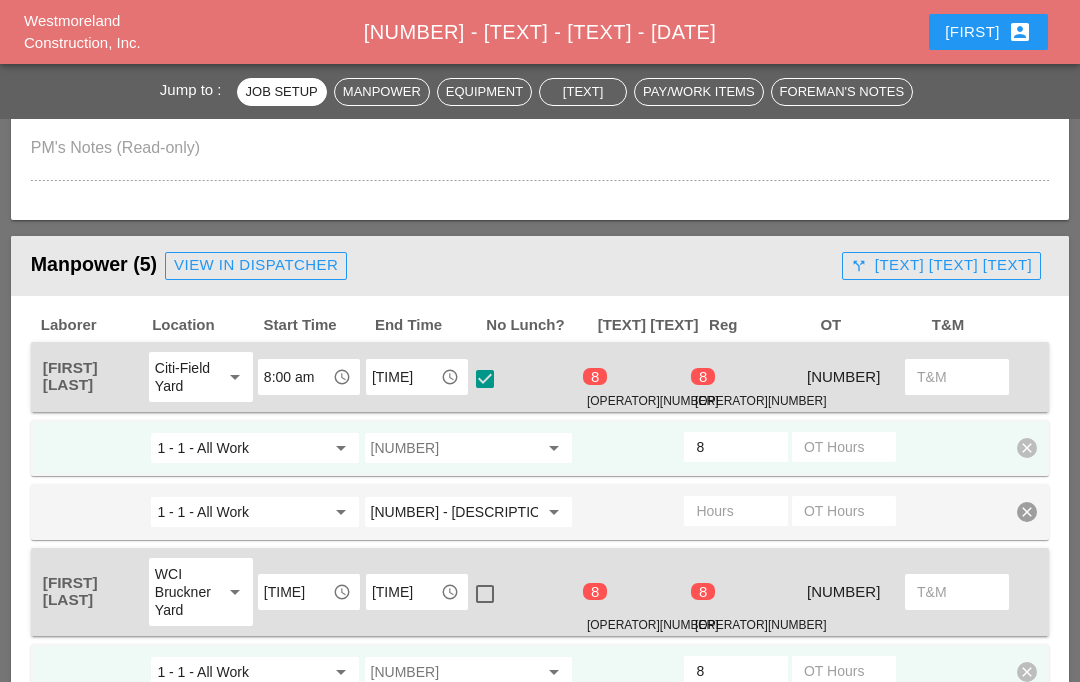 click at bounding box center (454, 448) 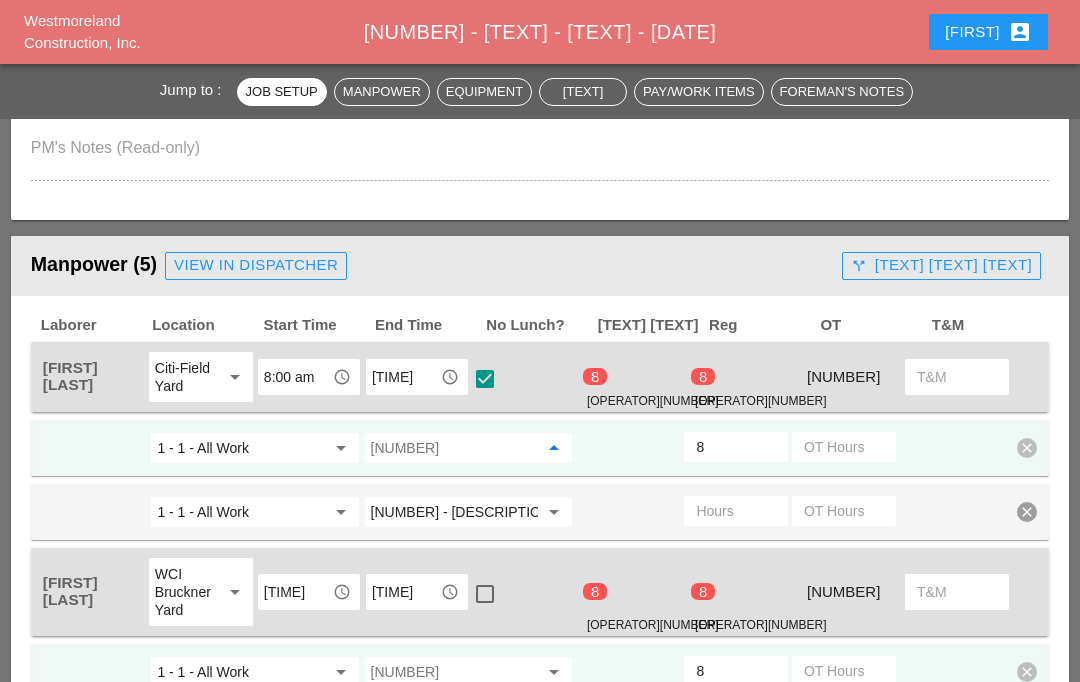 scroll, scrollTop: 741, scrollLeft: 0, axis: vertical 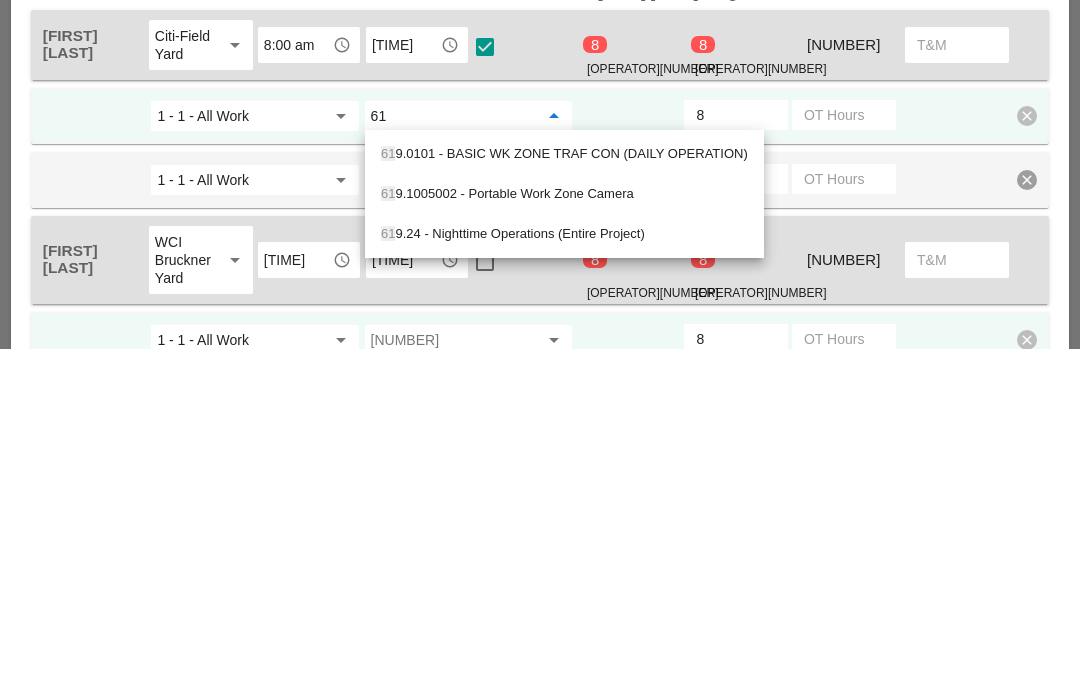 type on "[NUMBER]" 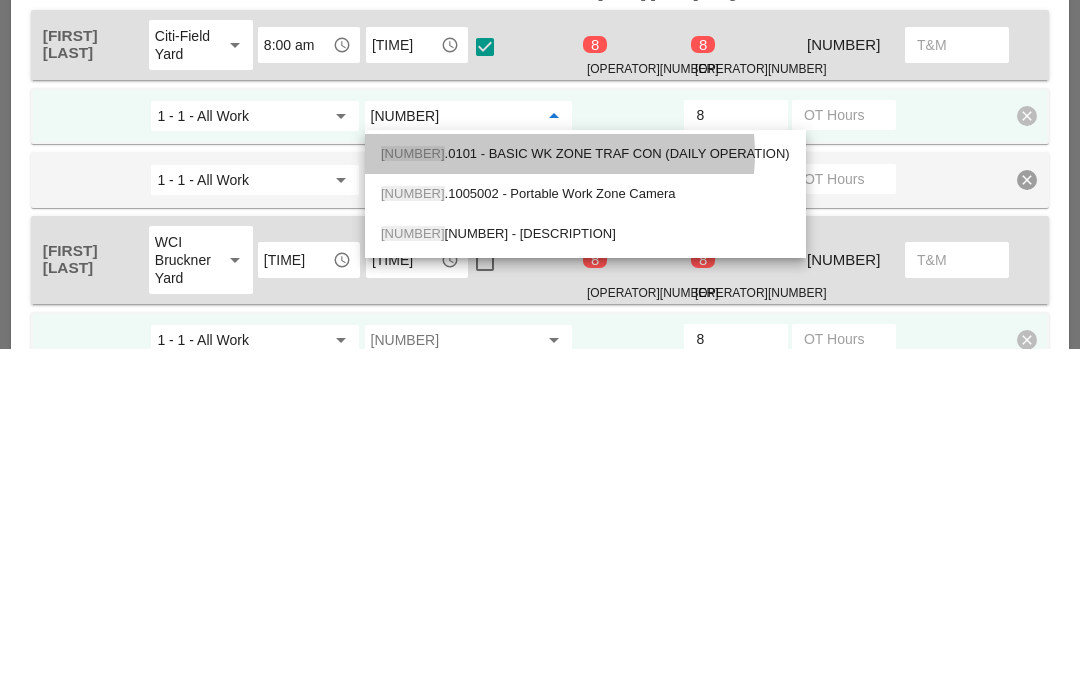 click on "619 .0101 - BASIC WK ZONE TRAF CON (DAILY OPERATION)" at bounding box center (585, 487) 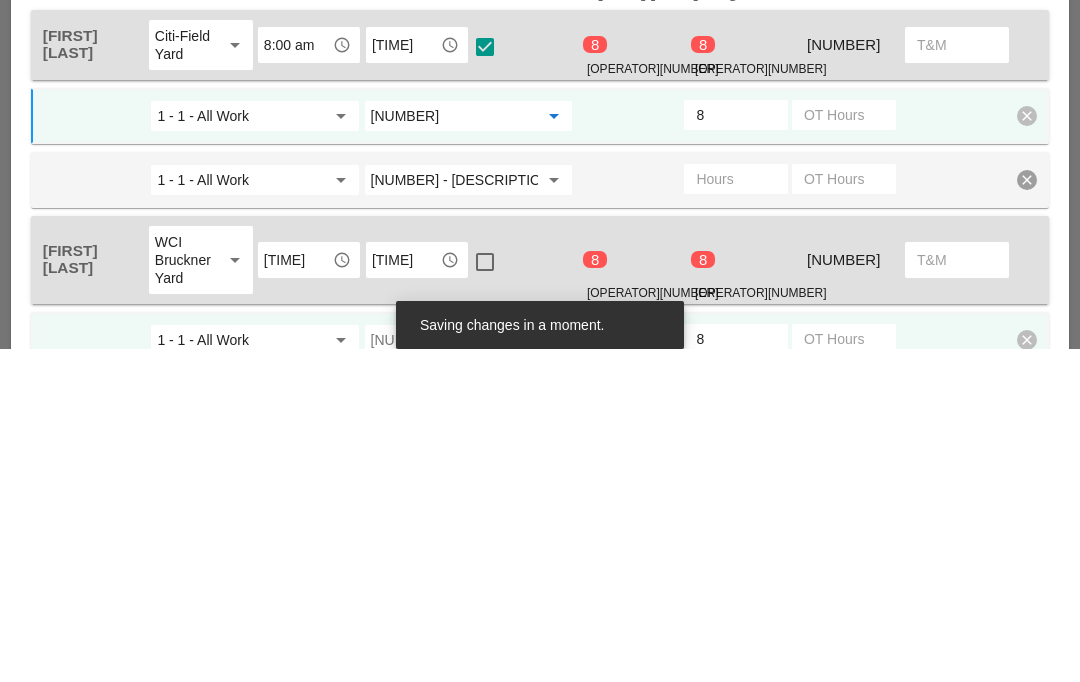 click on "[NUMBER]" at bounding box center [454, 449] 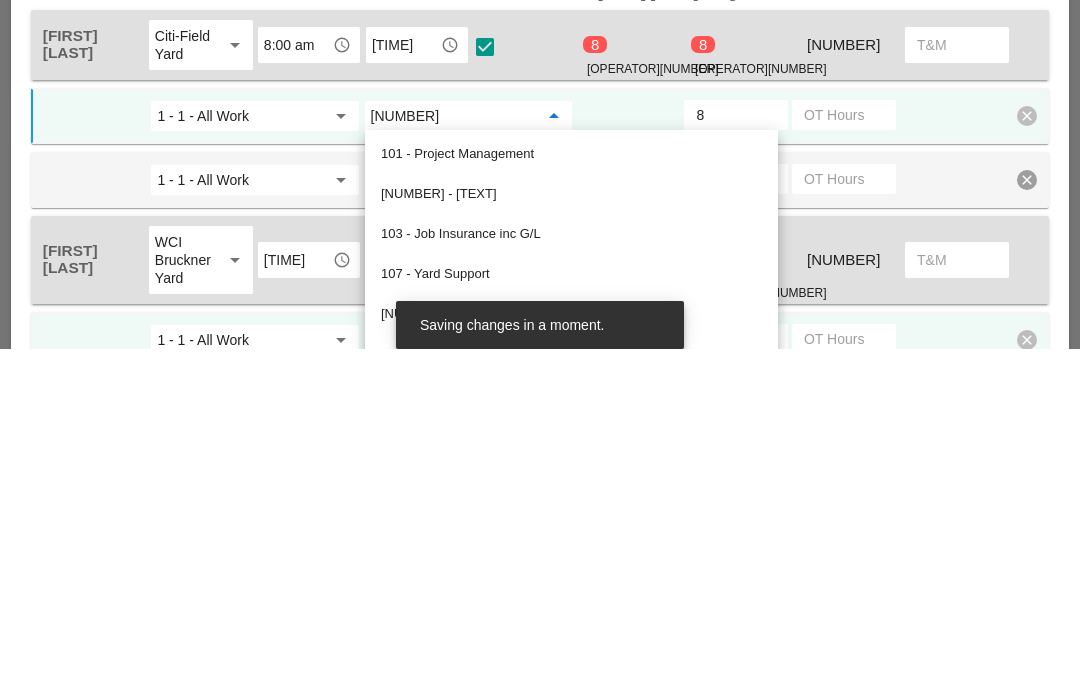 click on "[NUMBER]" at bounding box center (844, 448) 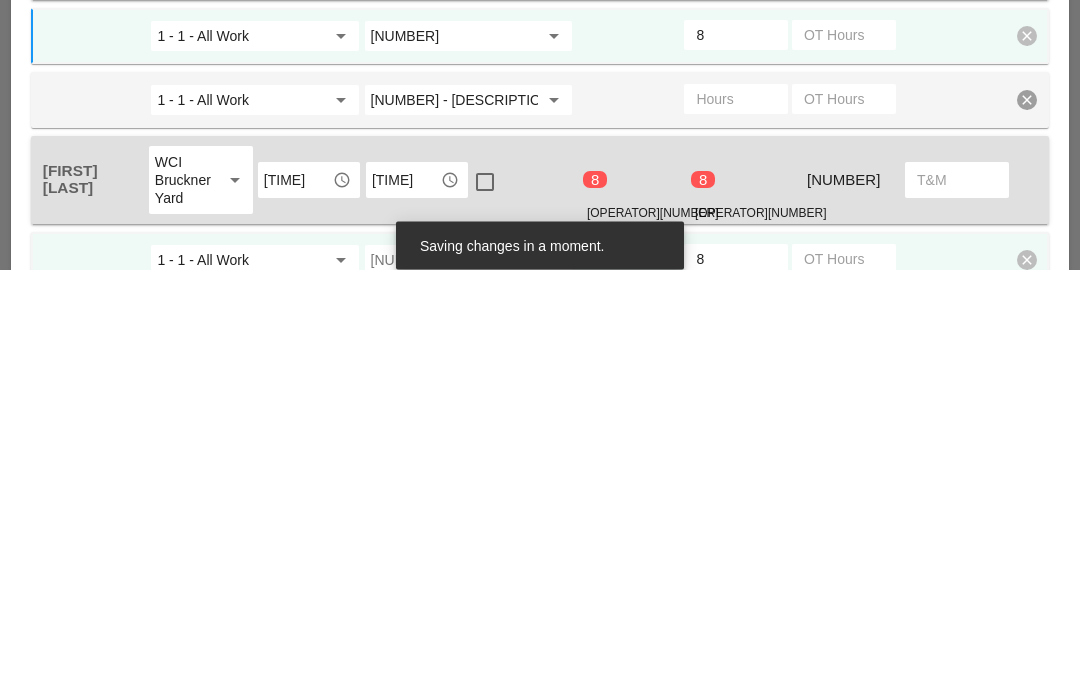 scroll, scrollTop: 772, scrollLeft: 0, axis: vertical 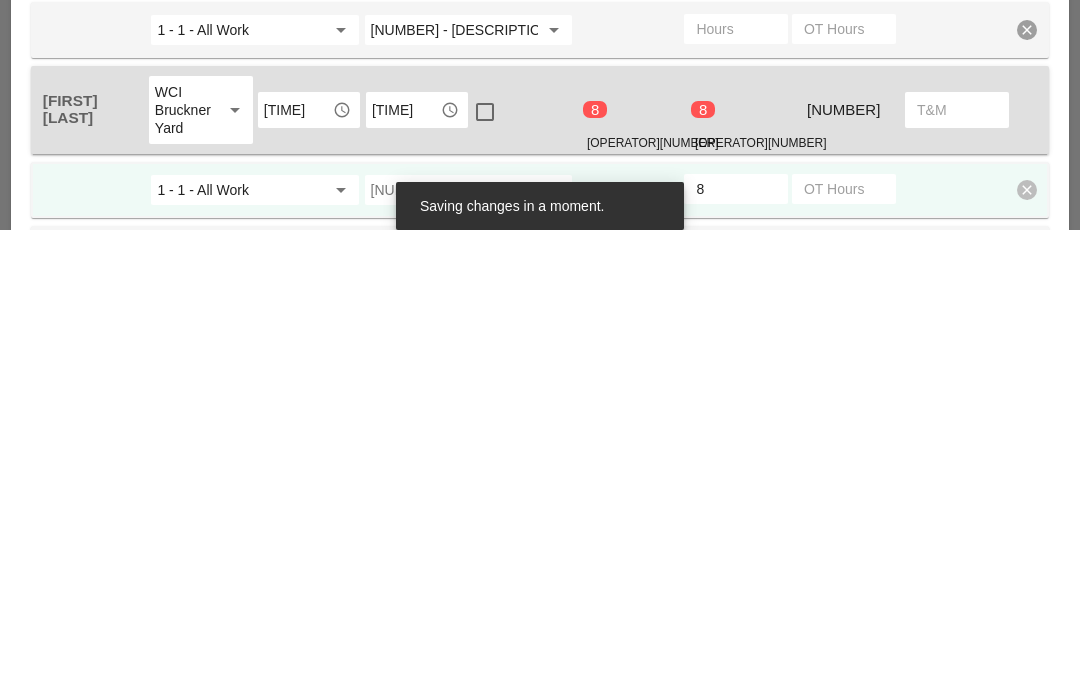 click at bounding box center (454, 642) 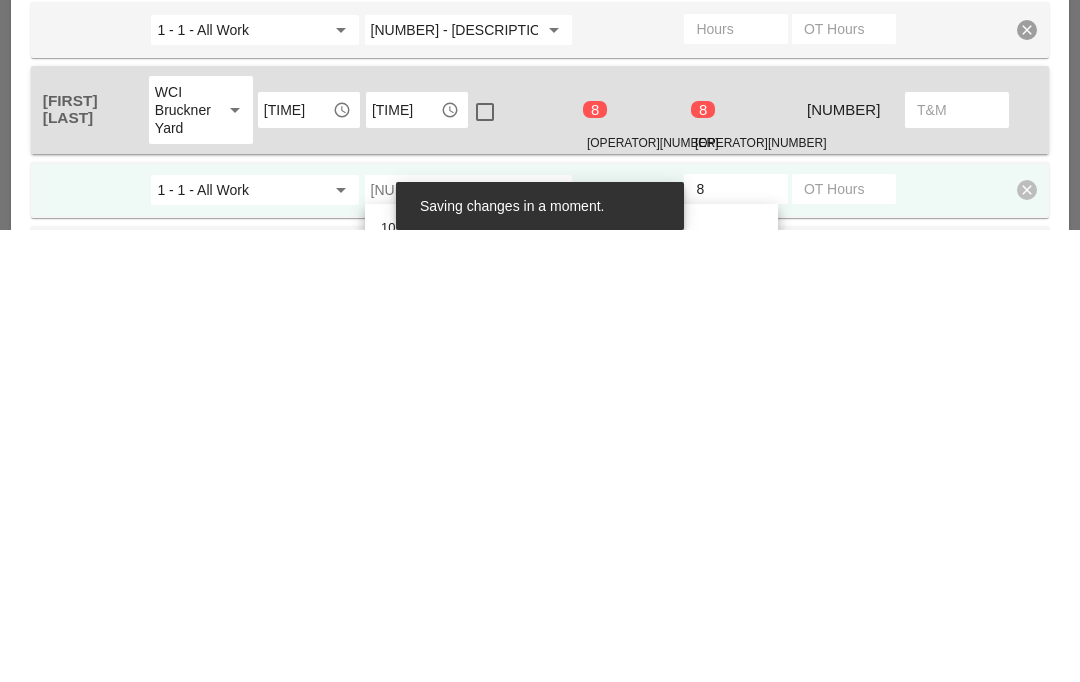 paste on "[NUMBER] - [TEXT]" 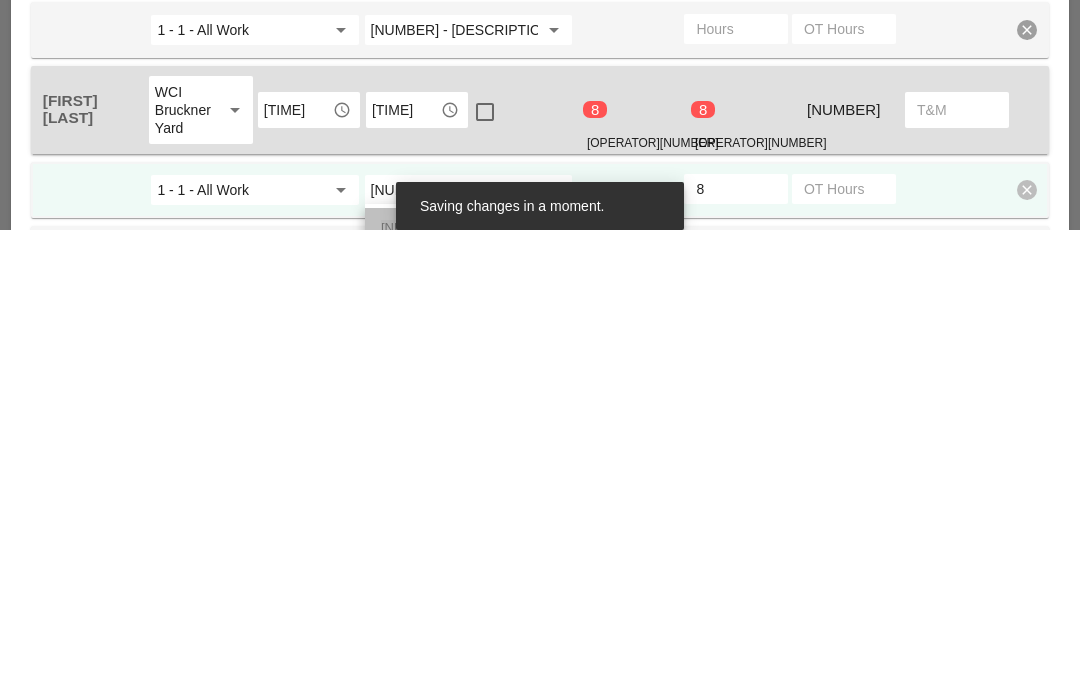 click on "[NUMBER] - [TEXT]" at bounding box center (439, 679) 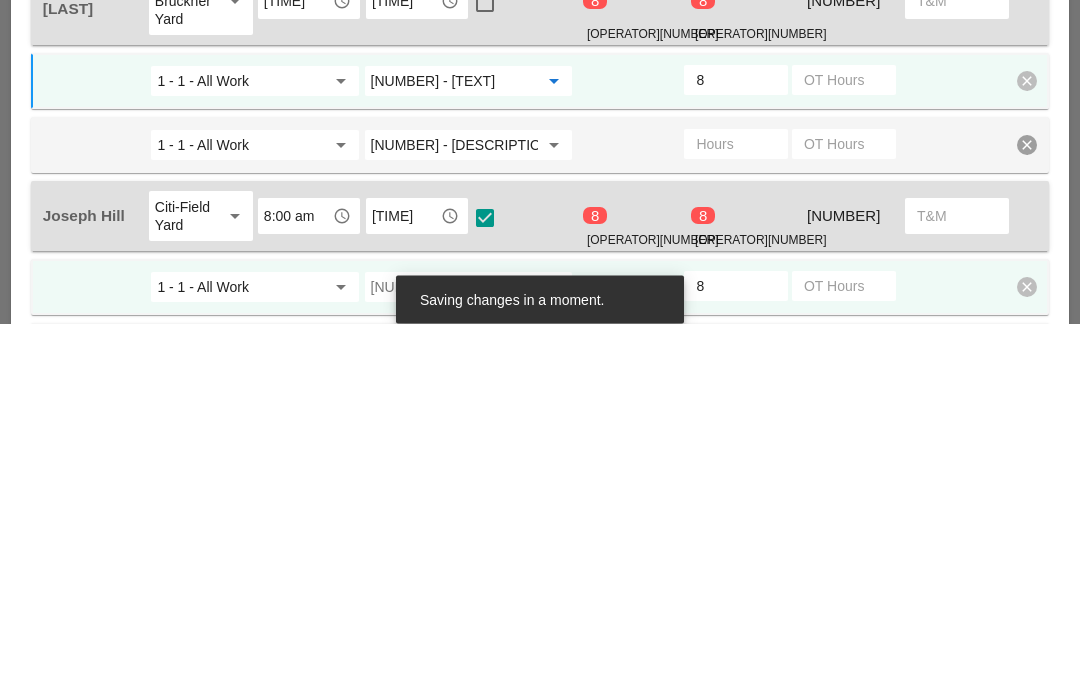 scroll, scrollTop: 975, scrollLeft: 0, axis: vertical 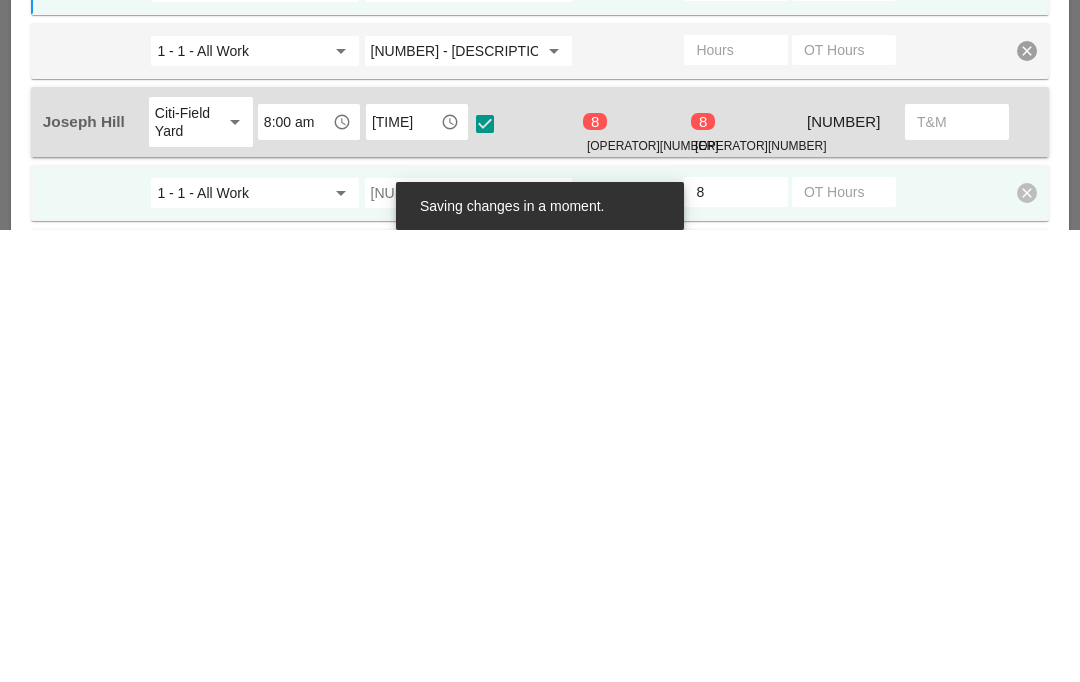 type on "[NUMBER] - [TEXT]" 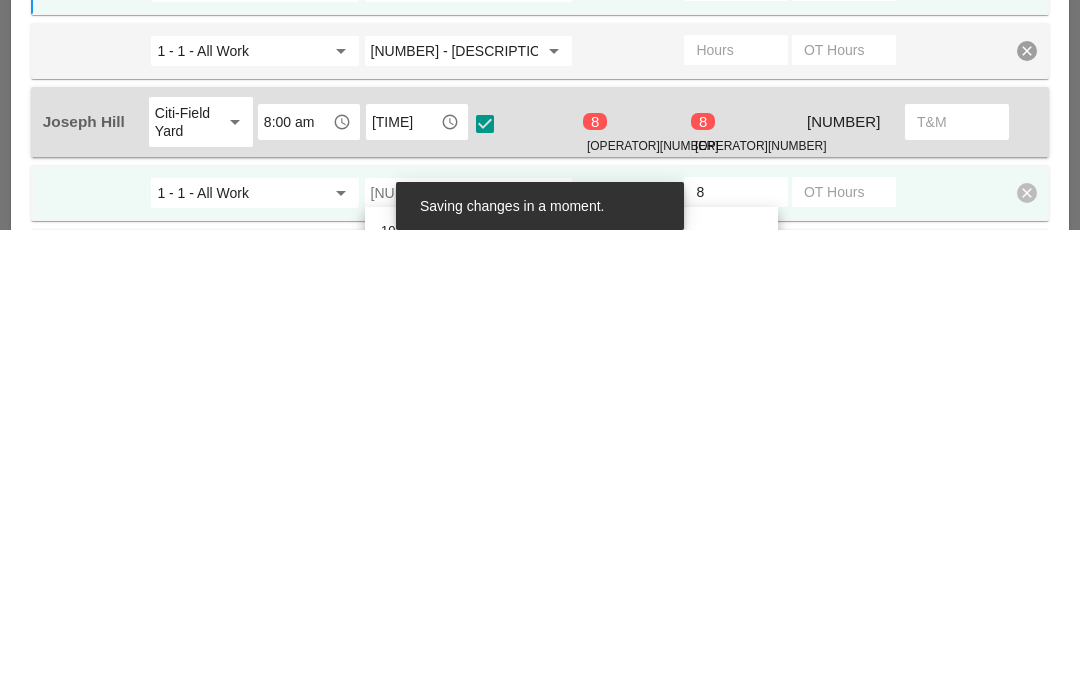 paste on "[NUMBER] - [TEXT]" 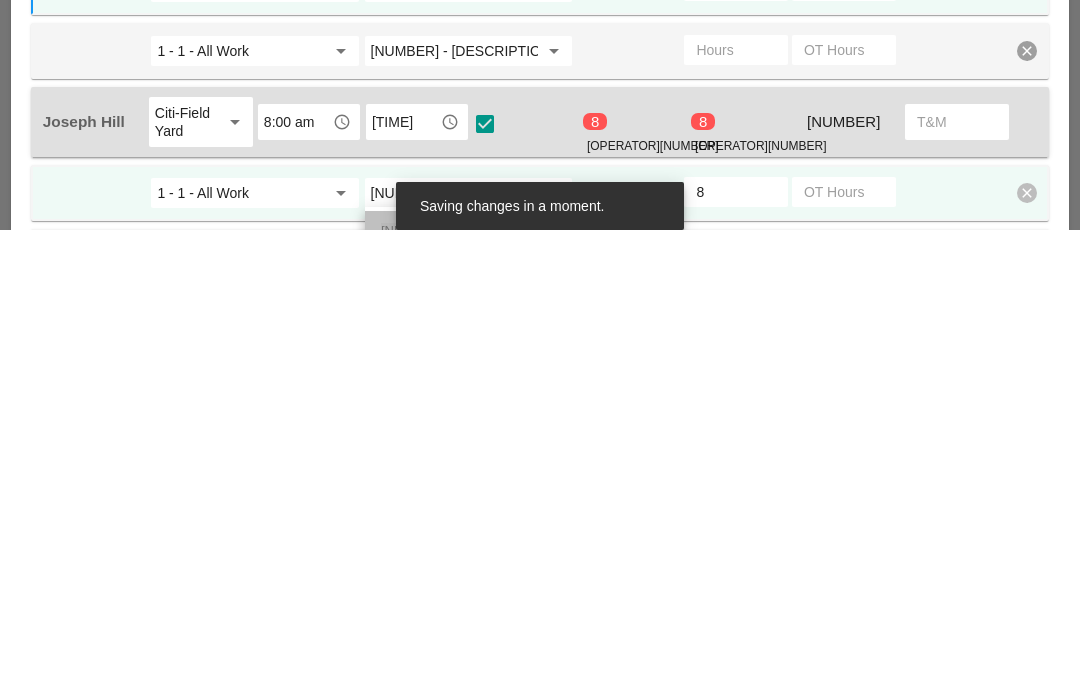 click on "[NUMBER] - [TEXT]" at bounding box center [439, 682] 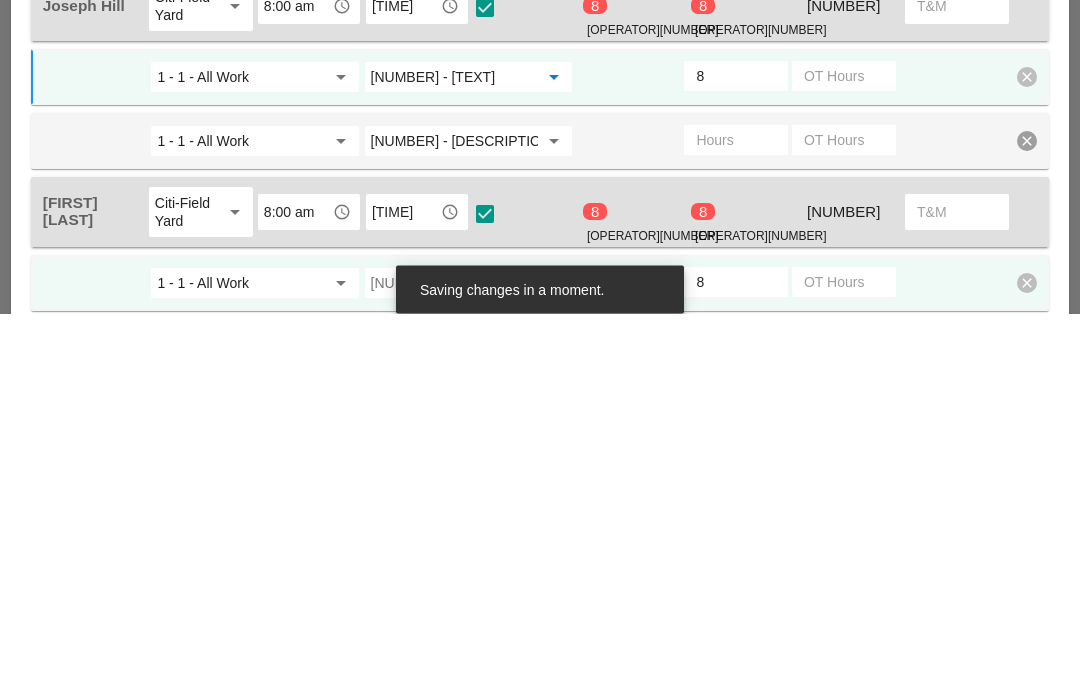 scroll, scrollTop: 1176, scrollLeft: 0, axis: vertical 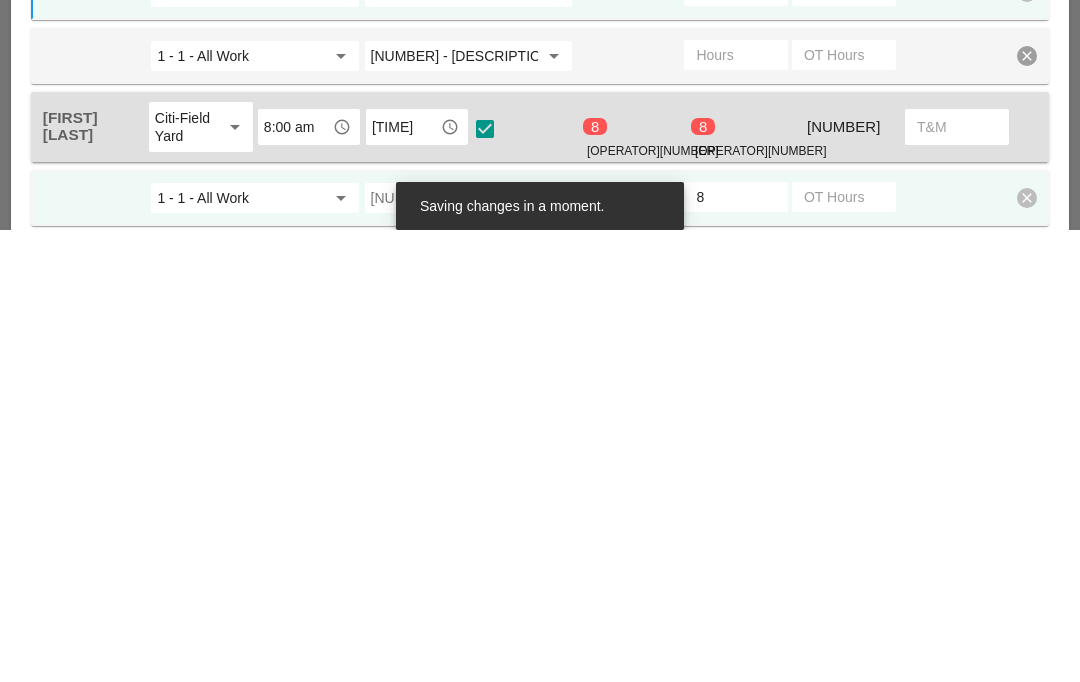 type on "[NUMBER] - [TEXT]" 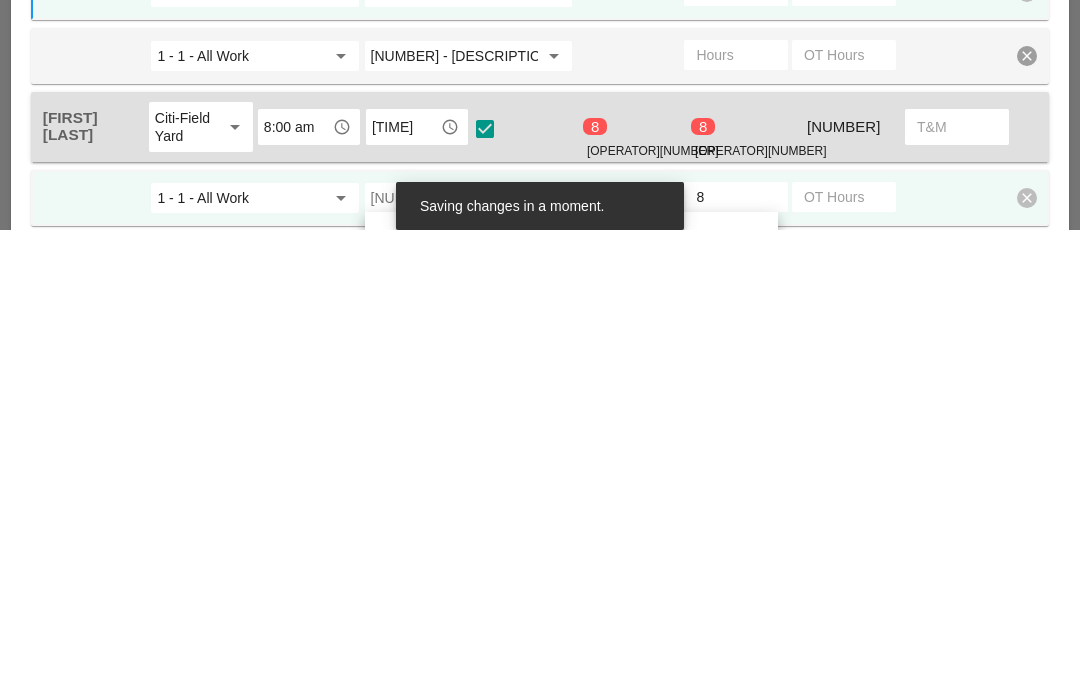 paste on "[NUMBER] - [TEXT]" 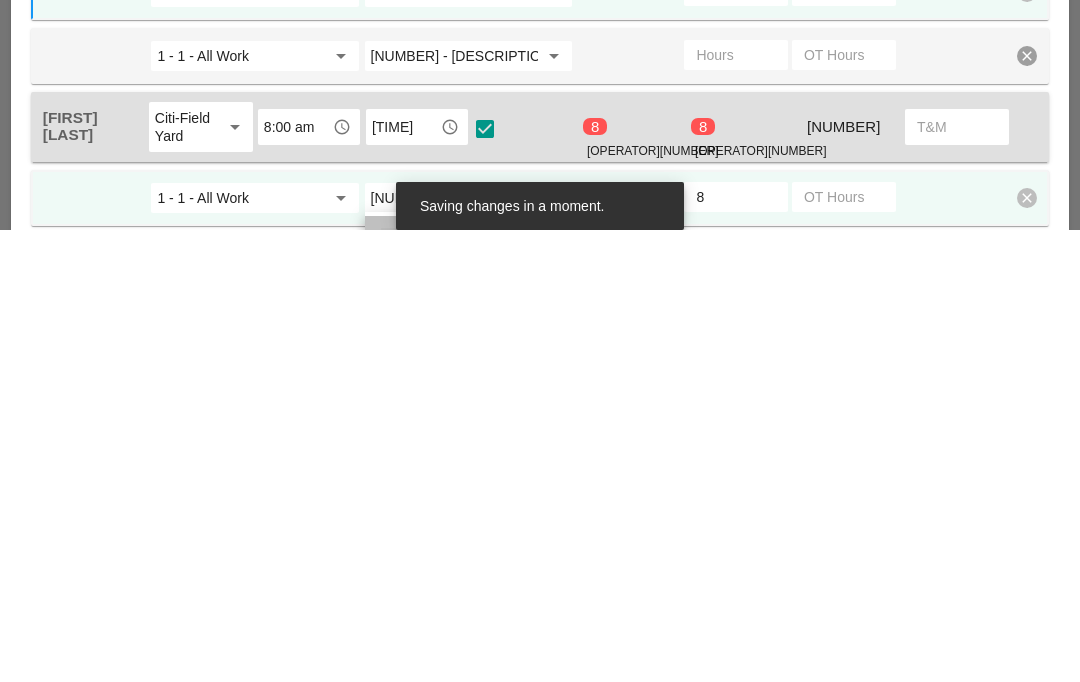 click on "[NUMBER] - [TEXT]" at bounding box center (439, 687) 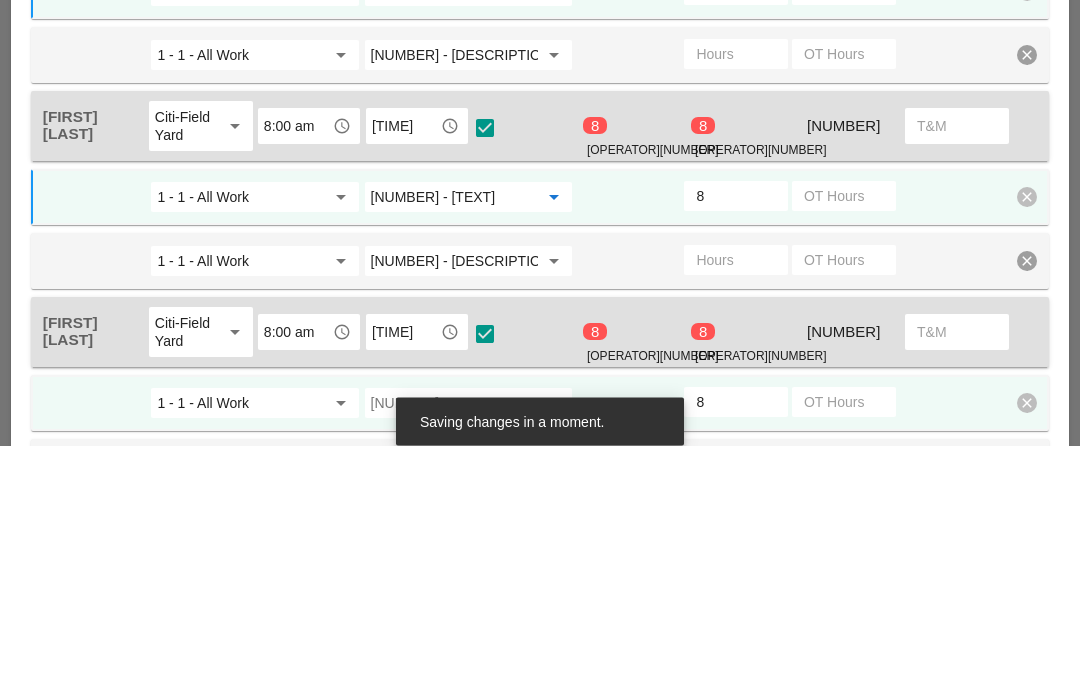 scroll, scrollTop: 1396, scrollLeft: 0, axis: vertical 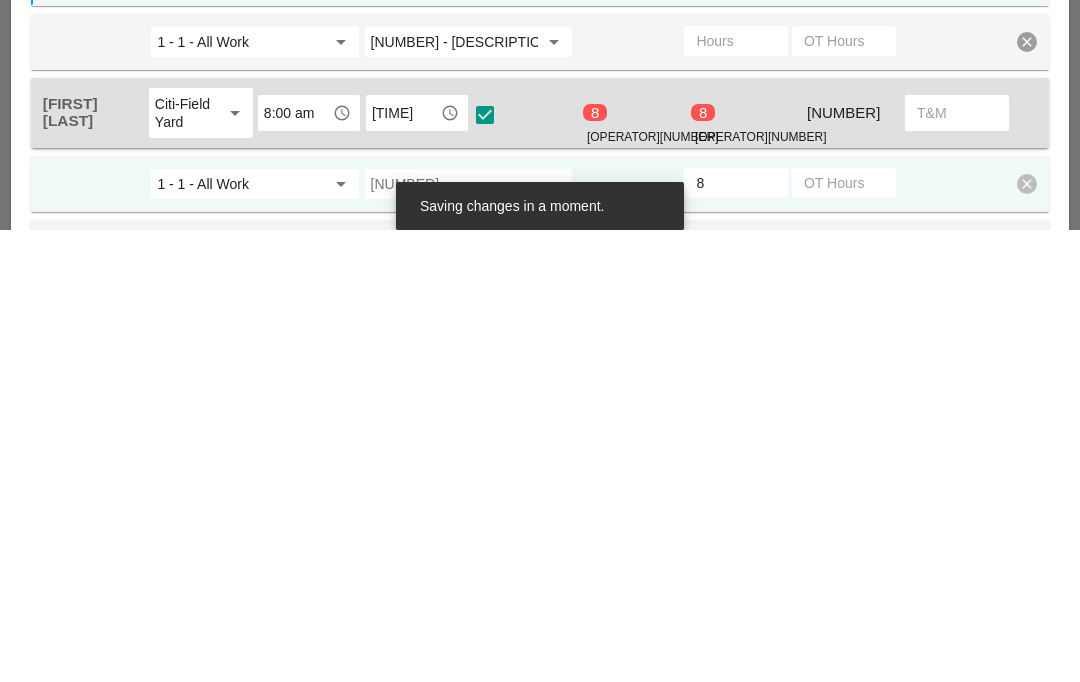 type on "[NUMBER] - [TEXT]" 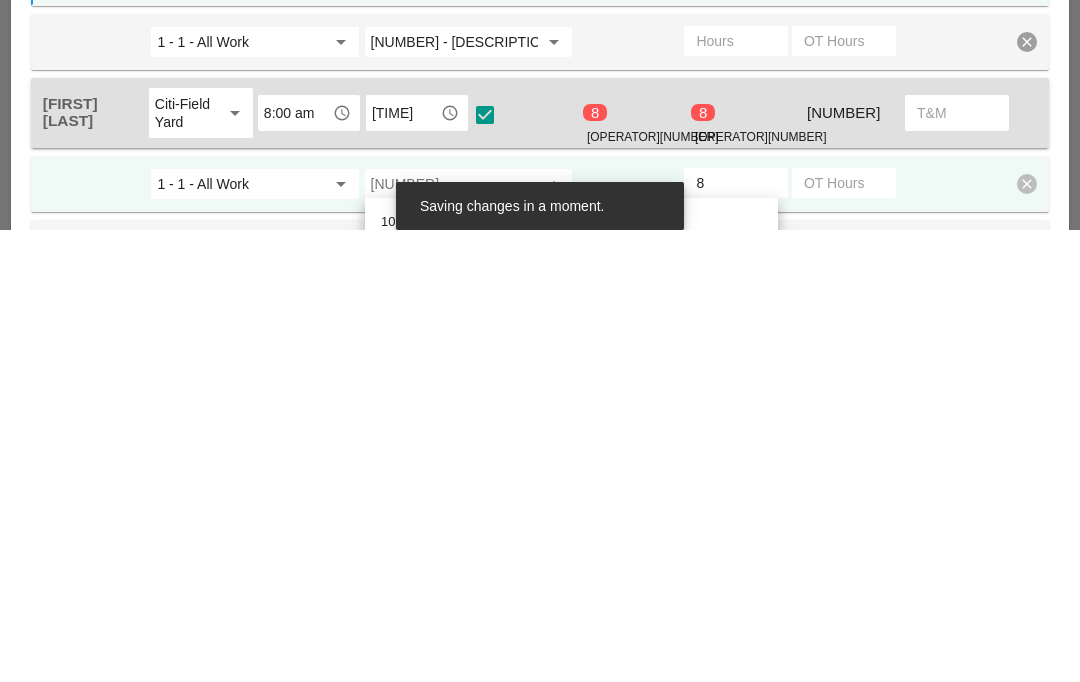 paste on "[NUMBER] - [TEXT]" 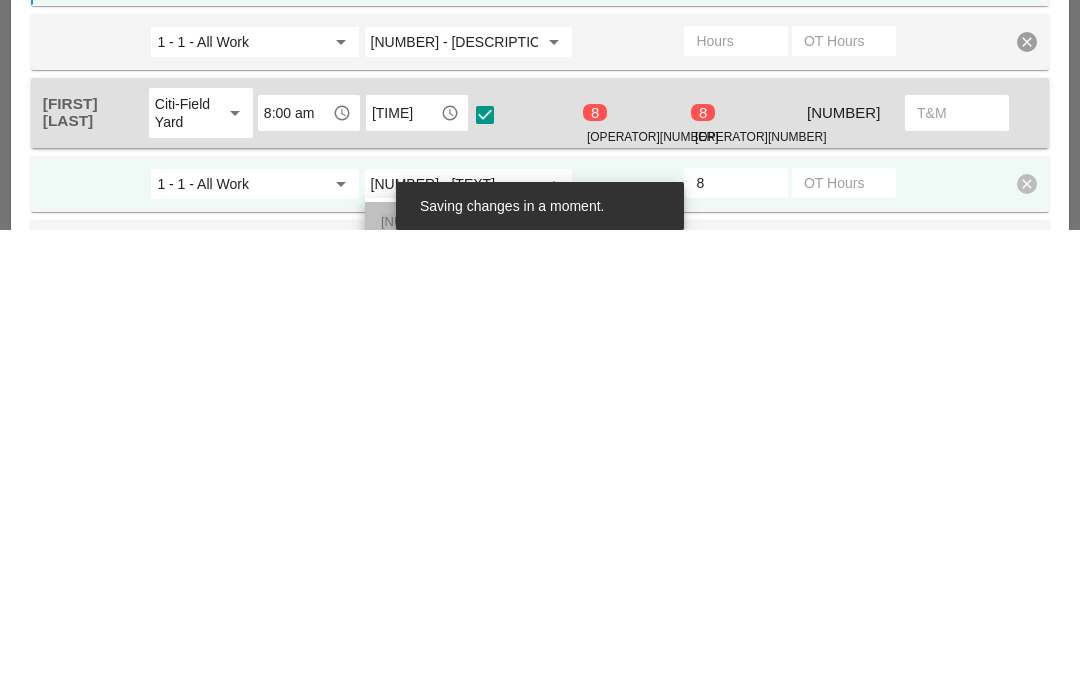 click on "[NUMBER] - [TEXT]" at bounding box center (439, 673) 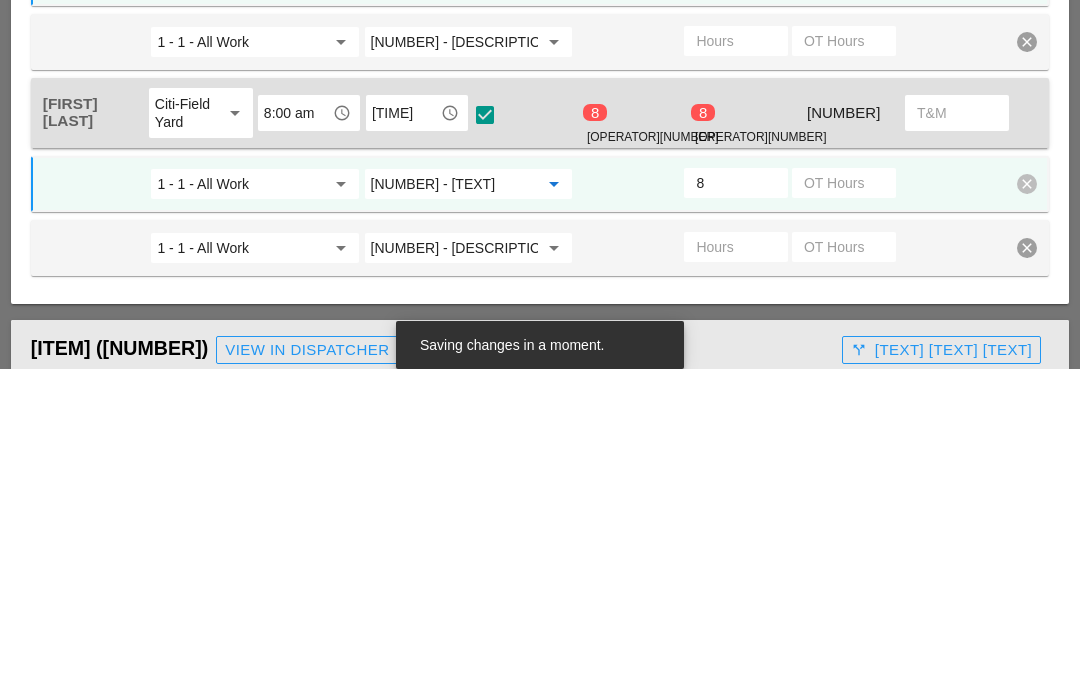 scroll, scrollTop: 1578, scrollLeft: 0, axis: vertical 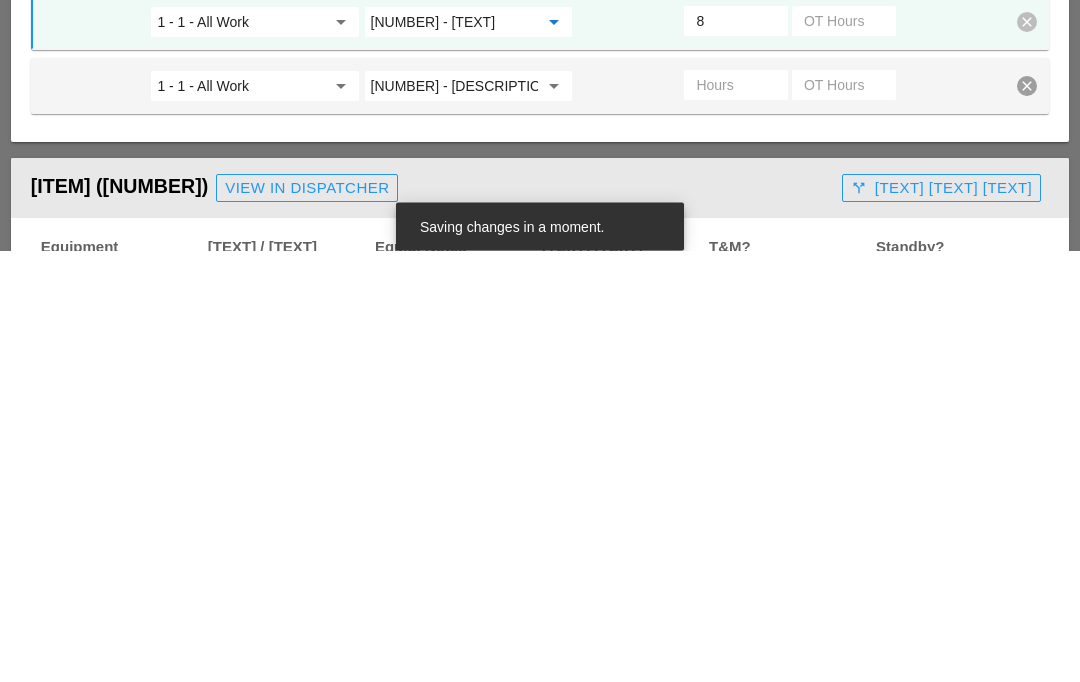 type on "[NUMBER] - [TEXT]" 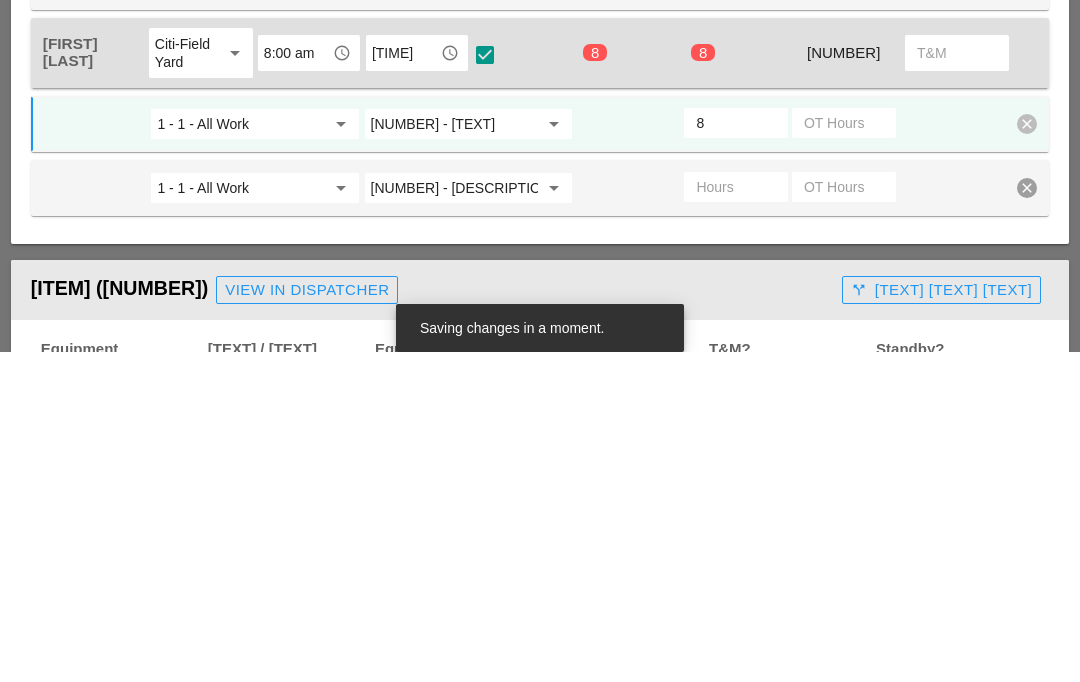 type on "[NUMBER]" 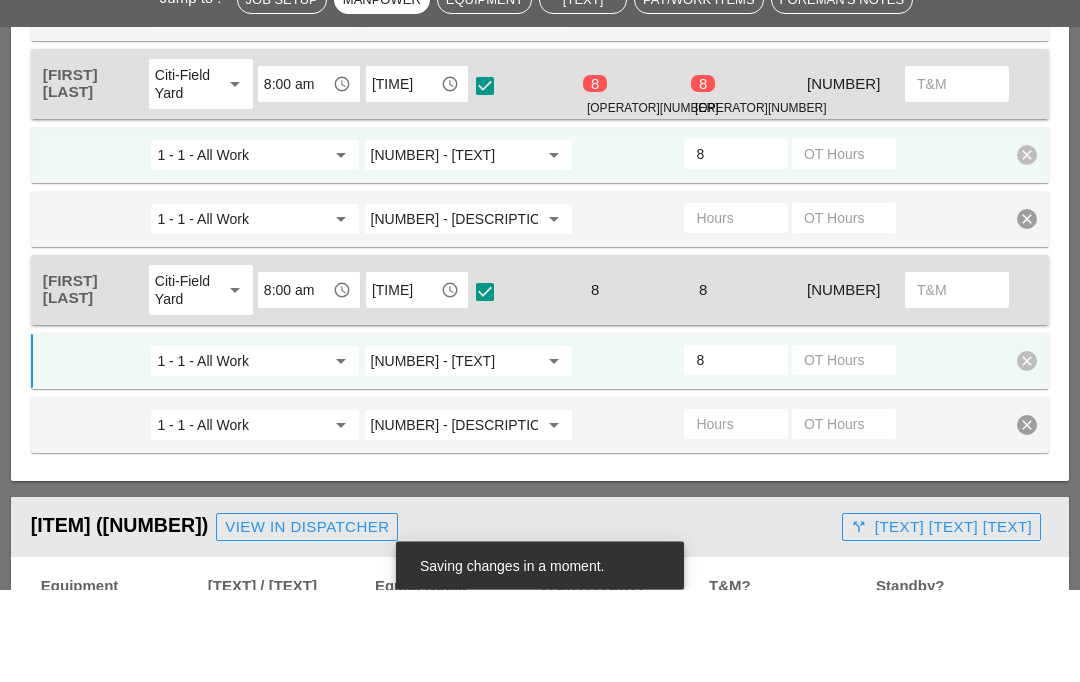 click on "8" at bounding box center [736, 247] 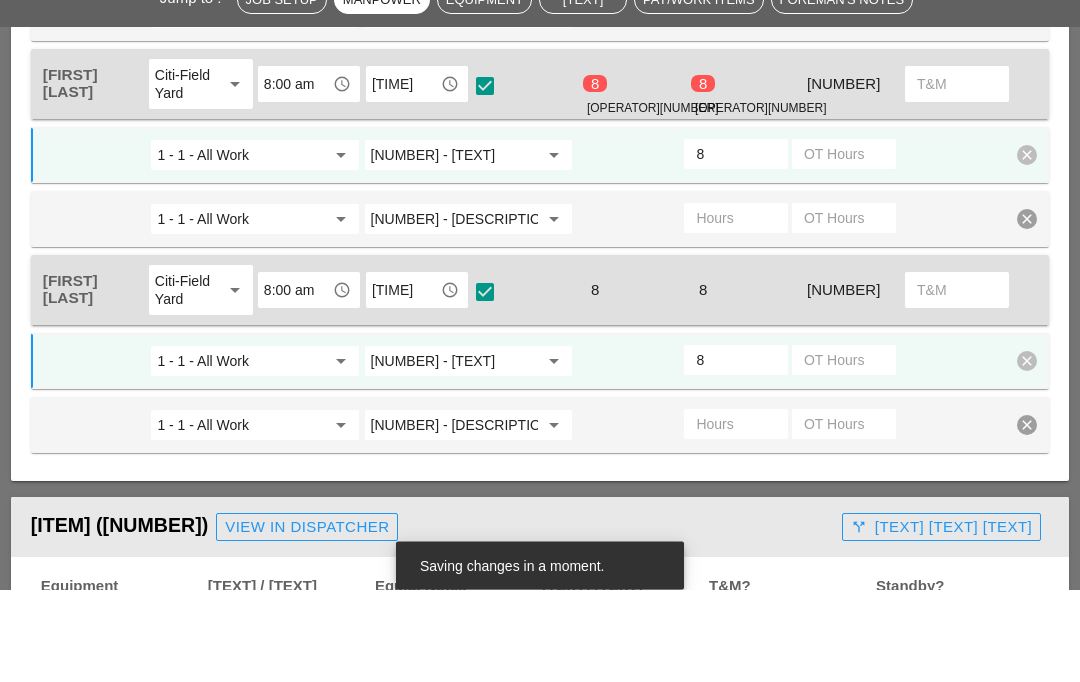 type on "[NUMBER]" 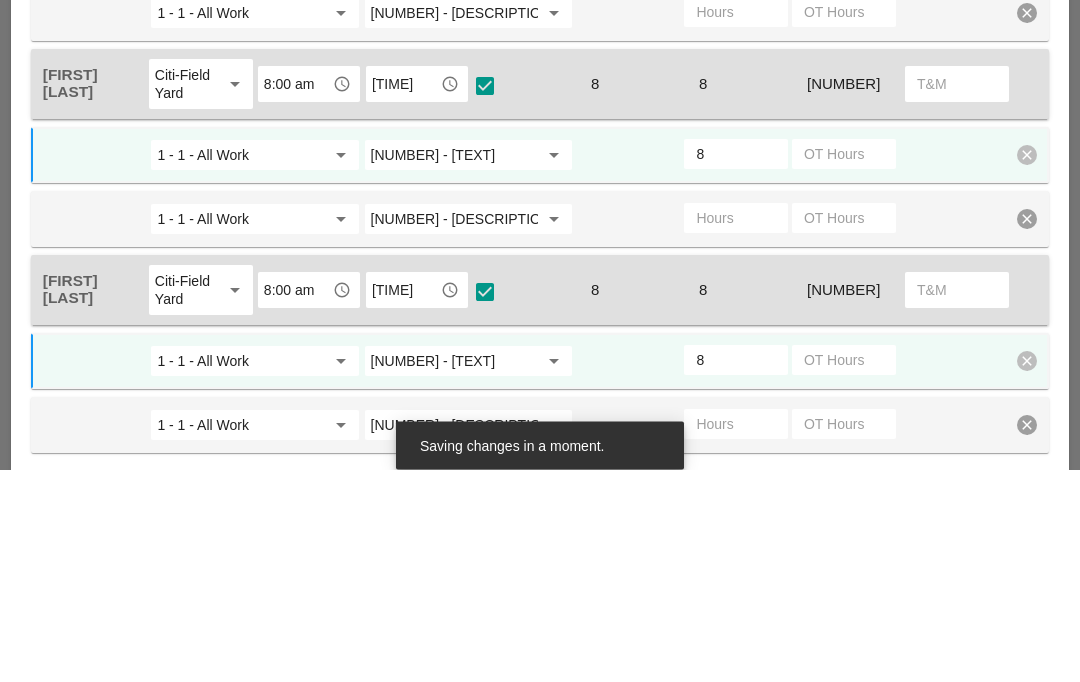 scroll, scrollTop: 1457, scrollLeft: 0, axis: vertical 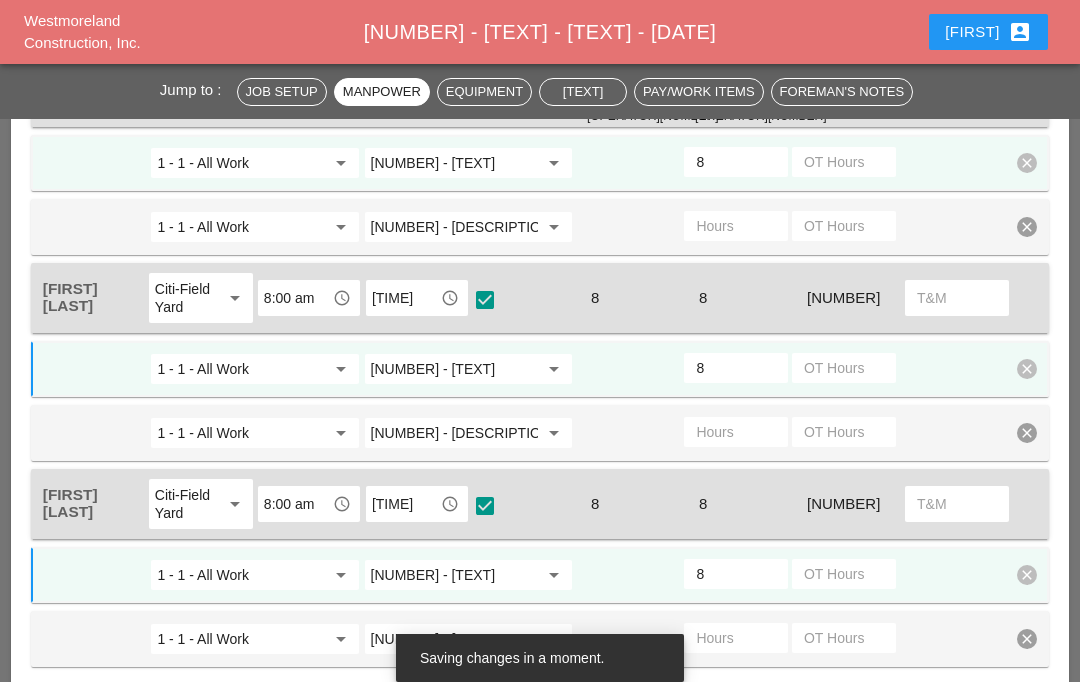 click on "8" at bounding box center (736, 162) 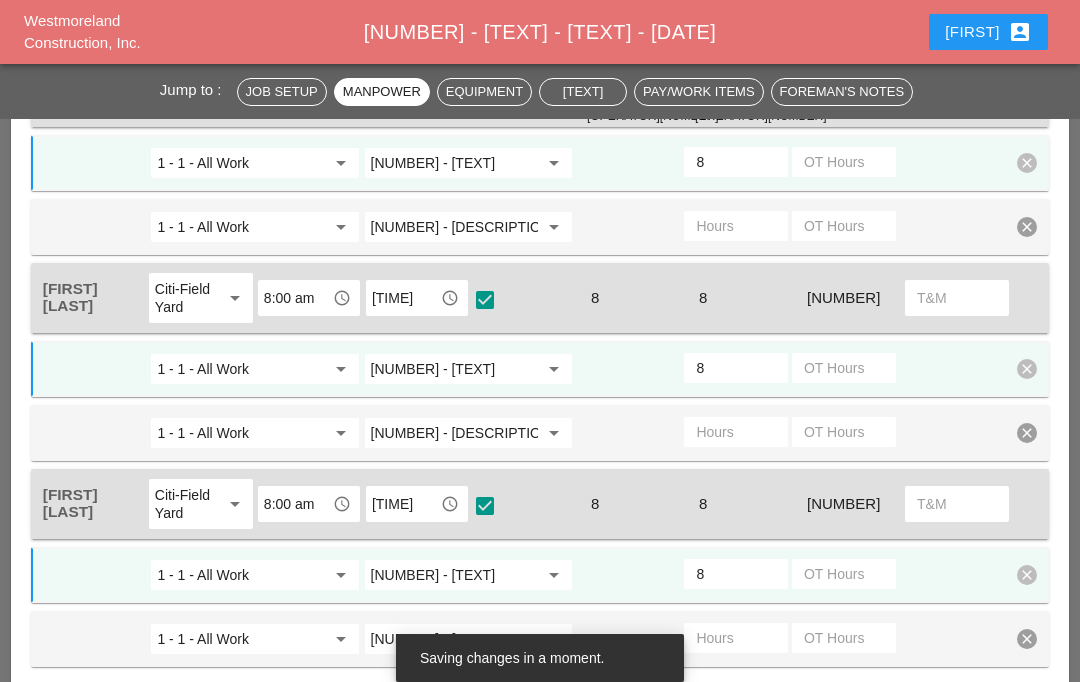 type on "[NUMBER]" 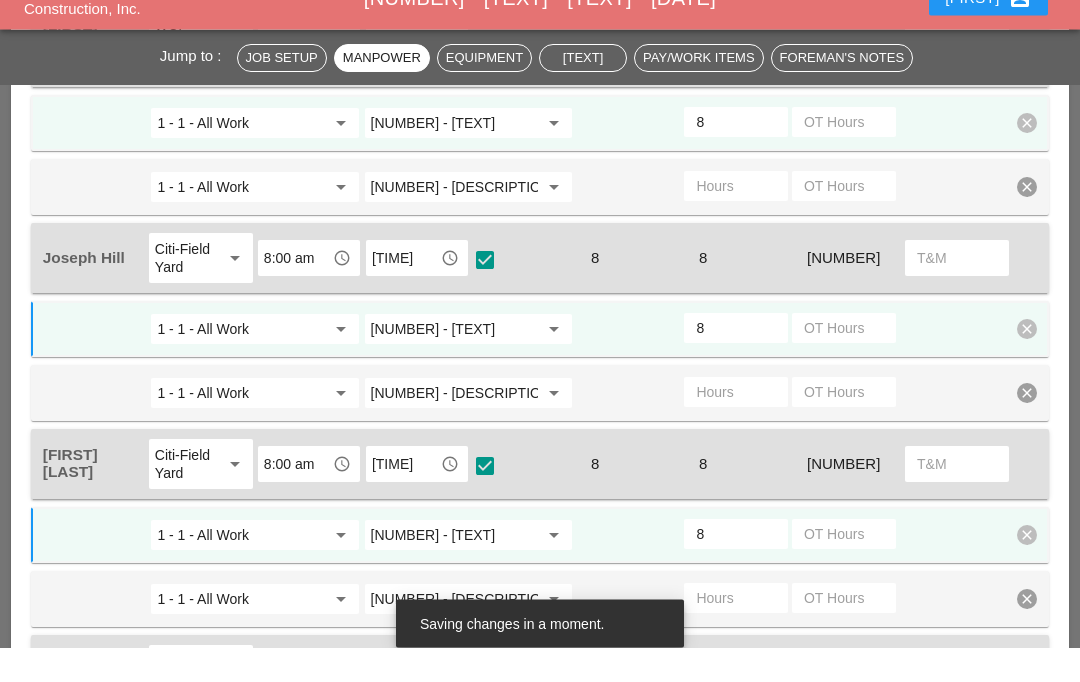 scroll, scrollTop: 1244, scrollLeft: 0, axis: vertical 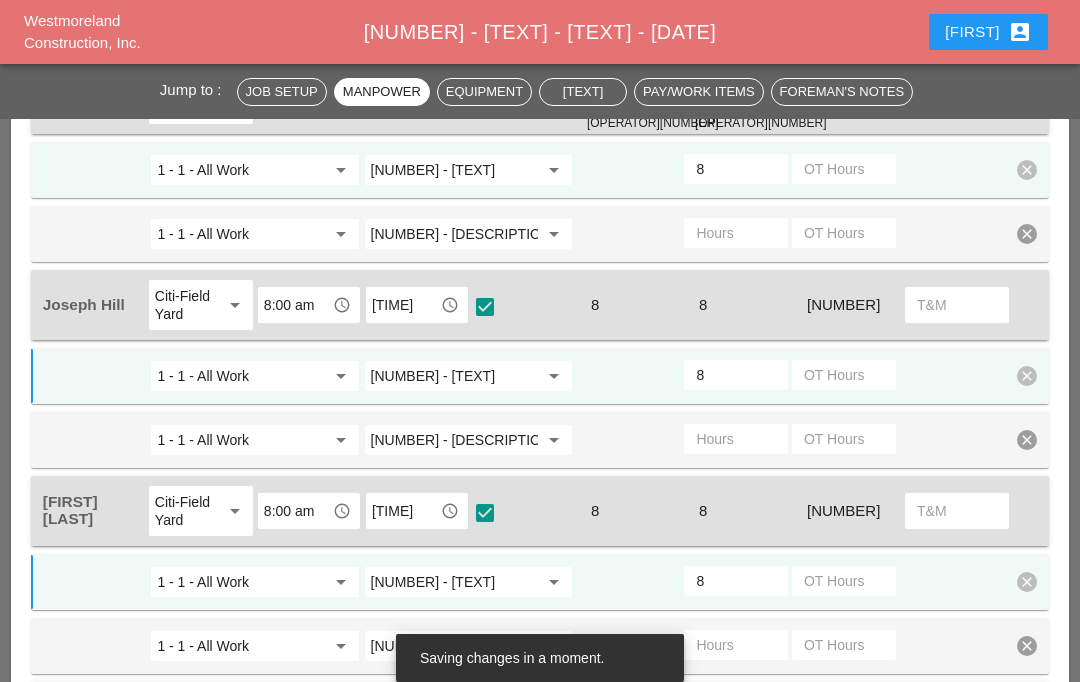 click on "8" at bounding box center [736, 169] 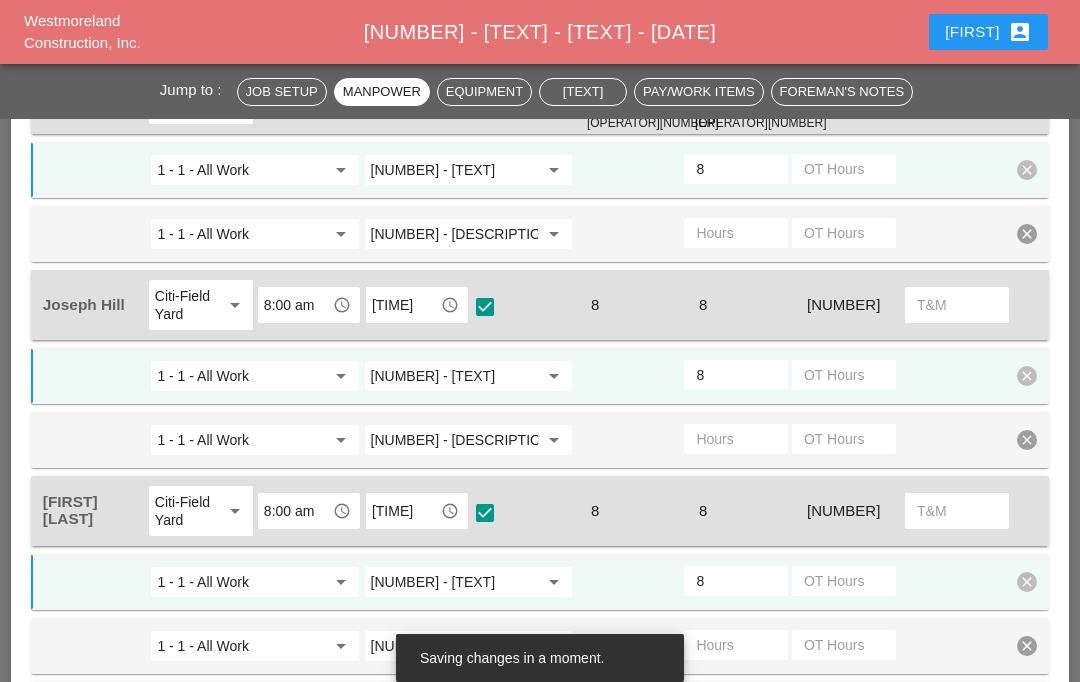 type on "[NUMBER]" 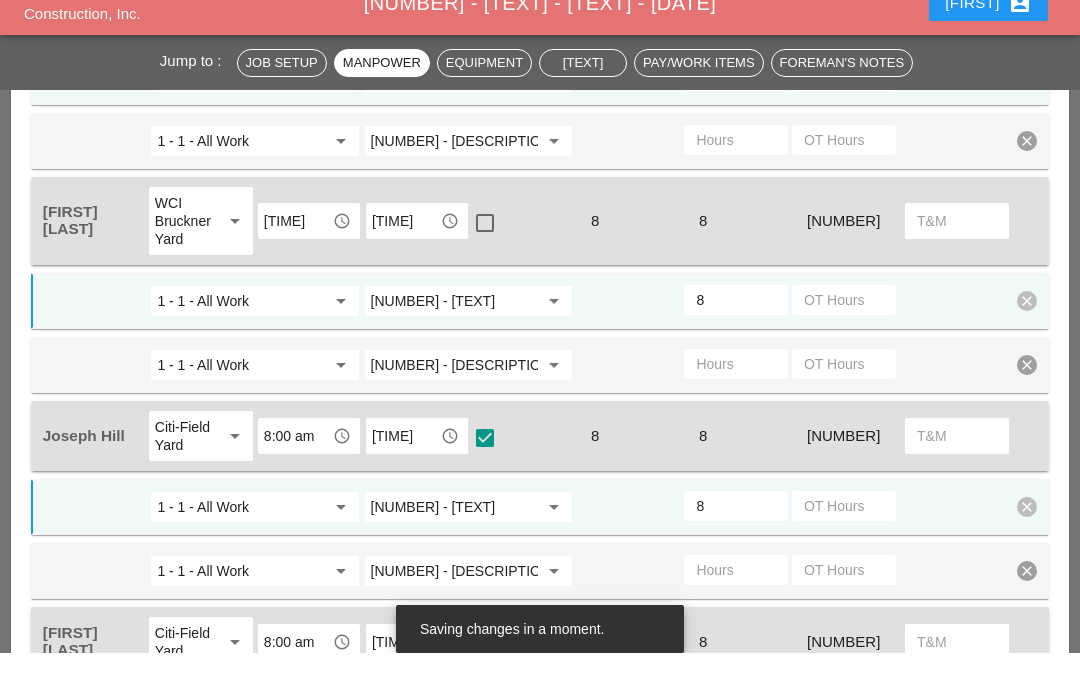 scroll, scrollTop: 1078, scrollLeft: 0, axis: vertical 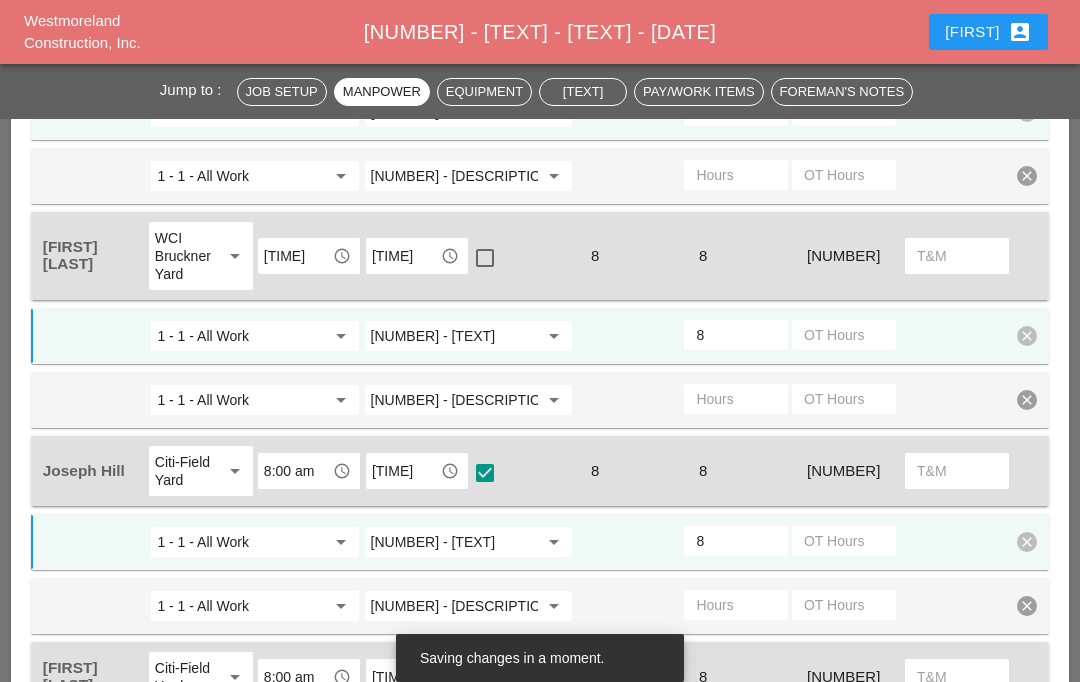 click on "[NUMBER]" at bounding box center [736, 175] 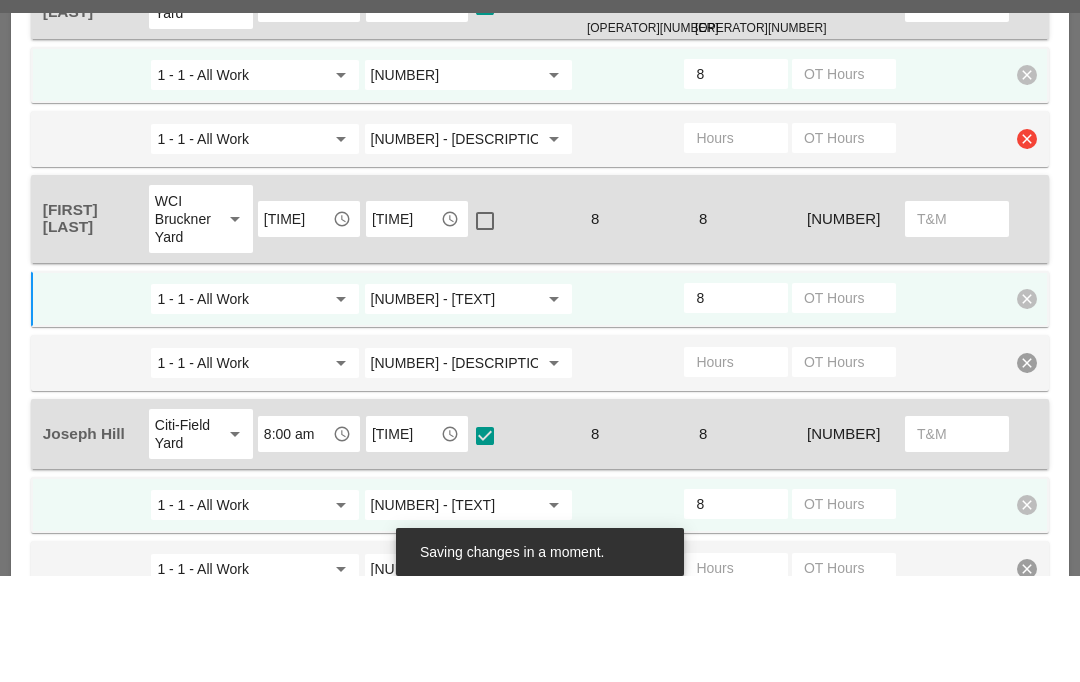scroll, scrollTop: 1008, scrollLeft: 0, axis: vertical 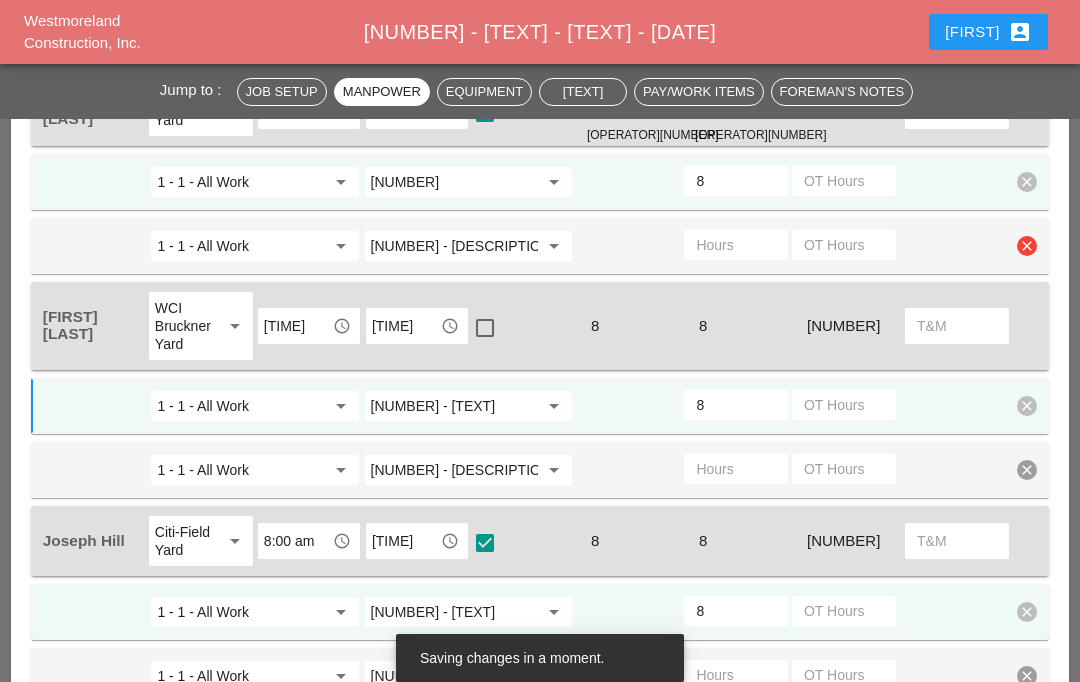 click on "8" at bounding box center [736, 181] 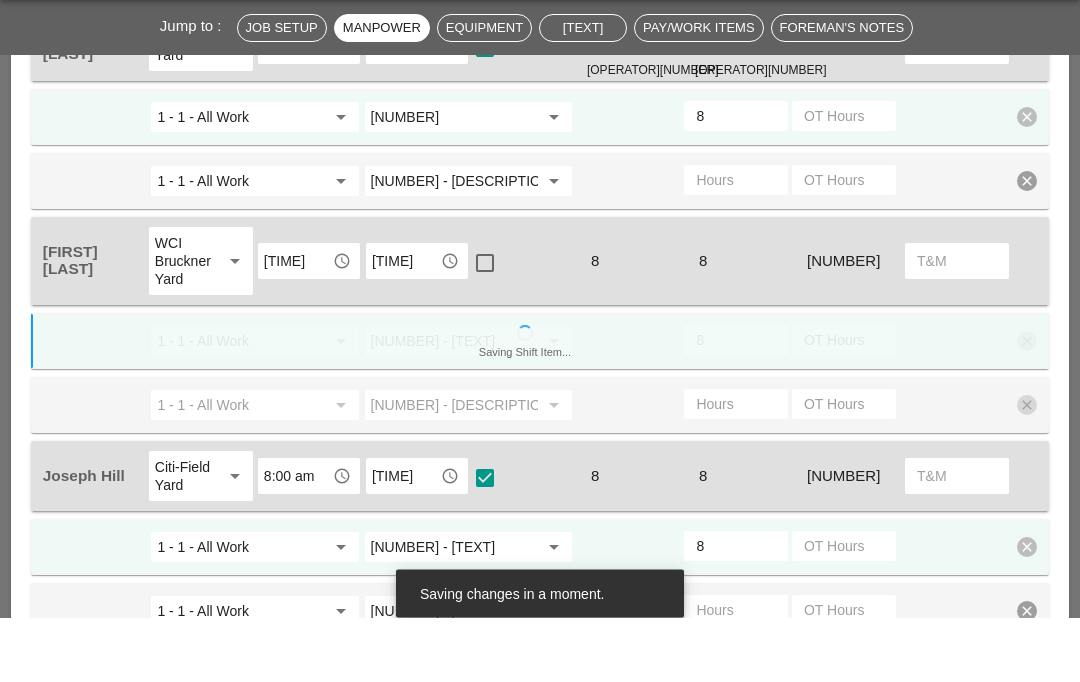 type on "[NUMBER]" 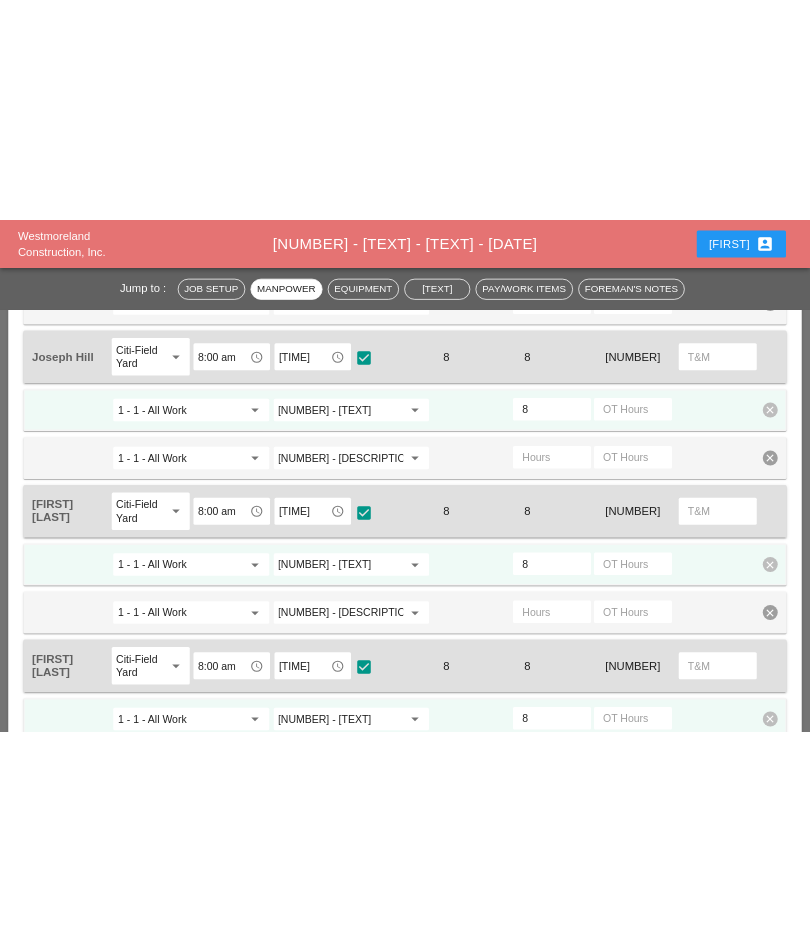 scroll, scrollTop: 1381, scrollLeft: 0, axis: vertical 